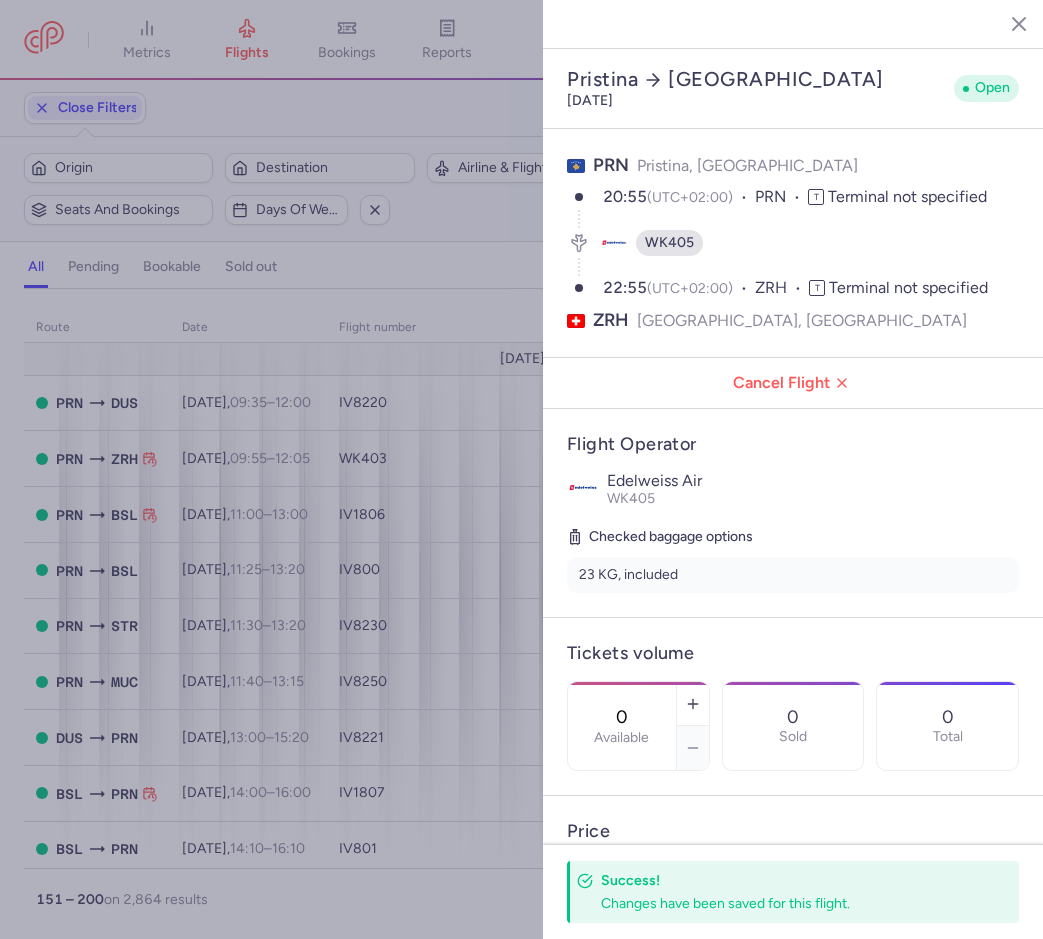 select on "days" 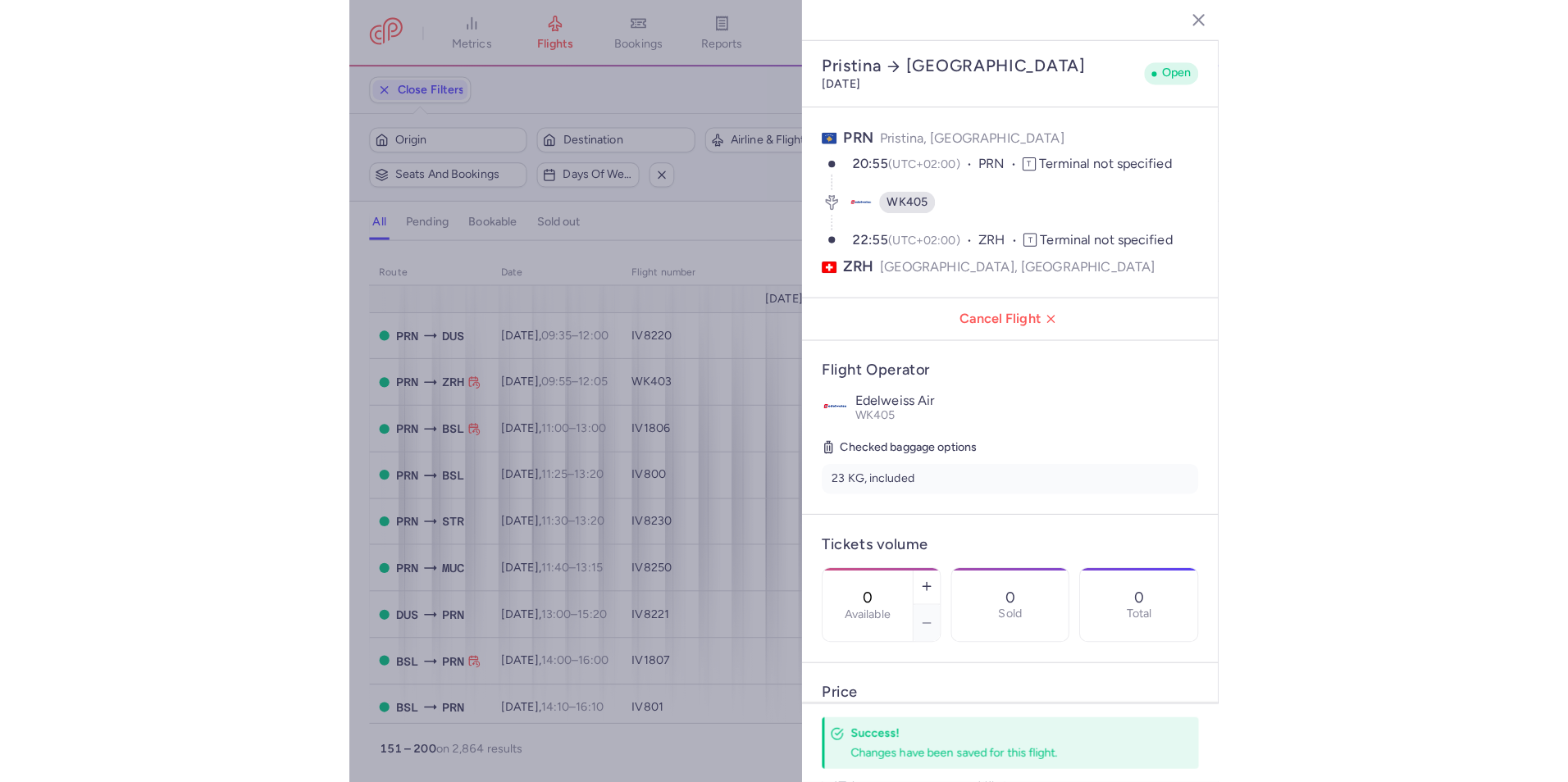 scroll, scrollTop: 0, scrollLeft: 0, axis: both 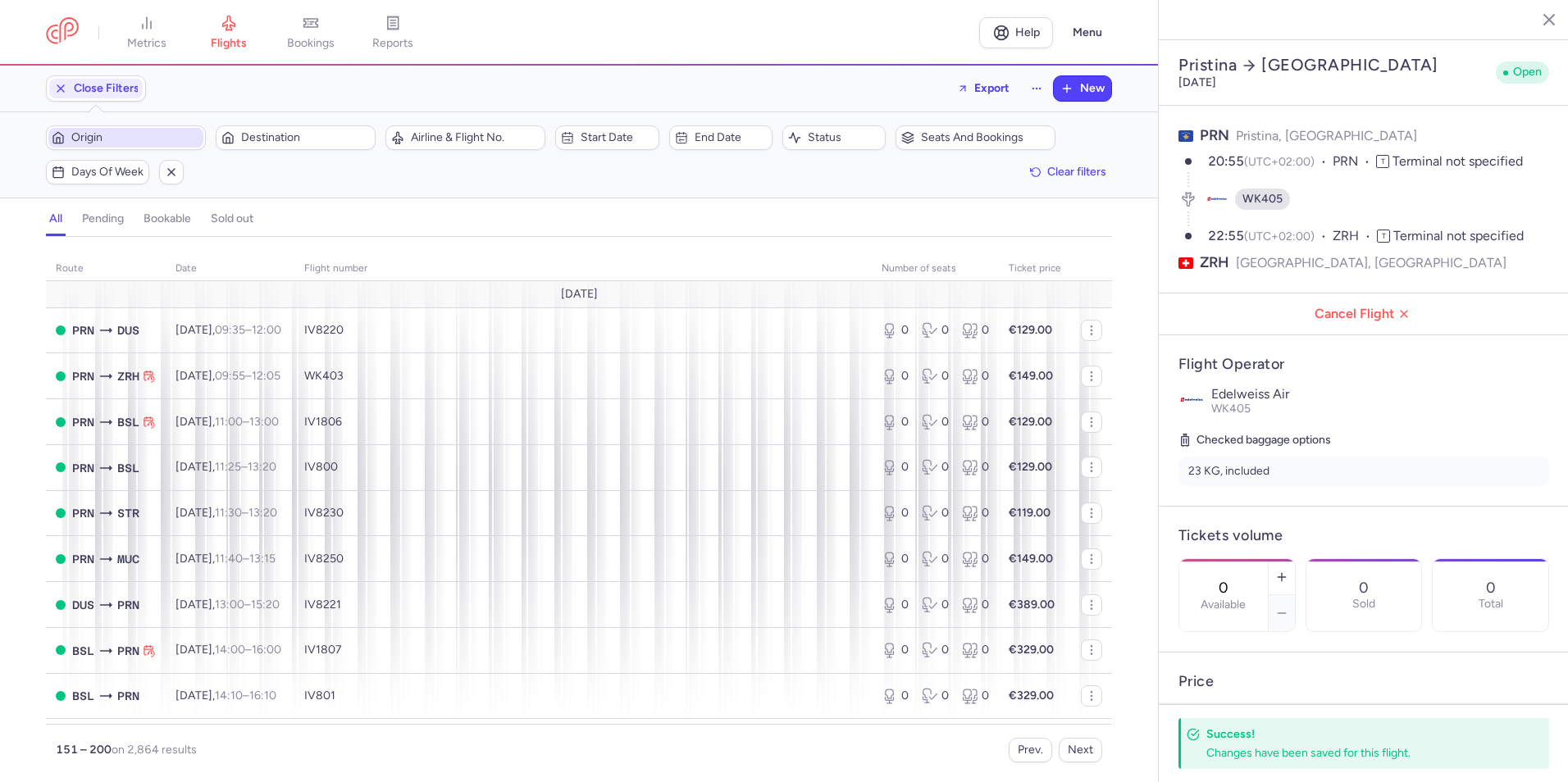 click on "Origin" at bounding box center (135, 138) 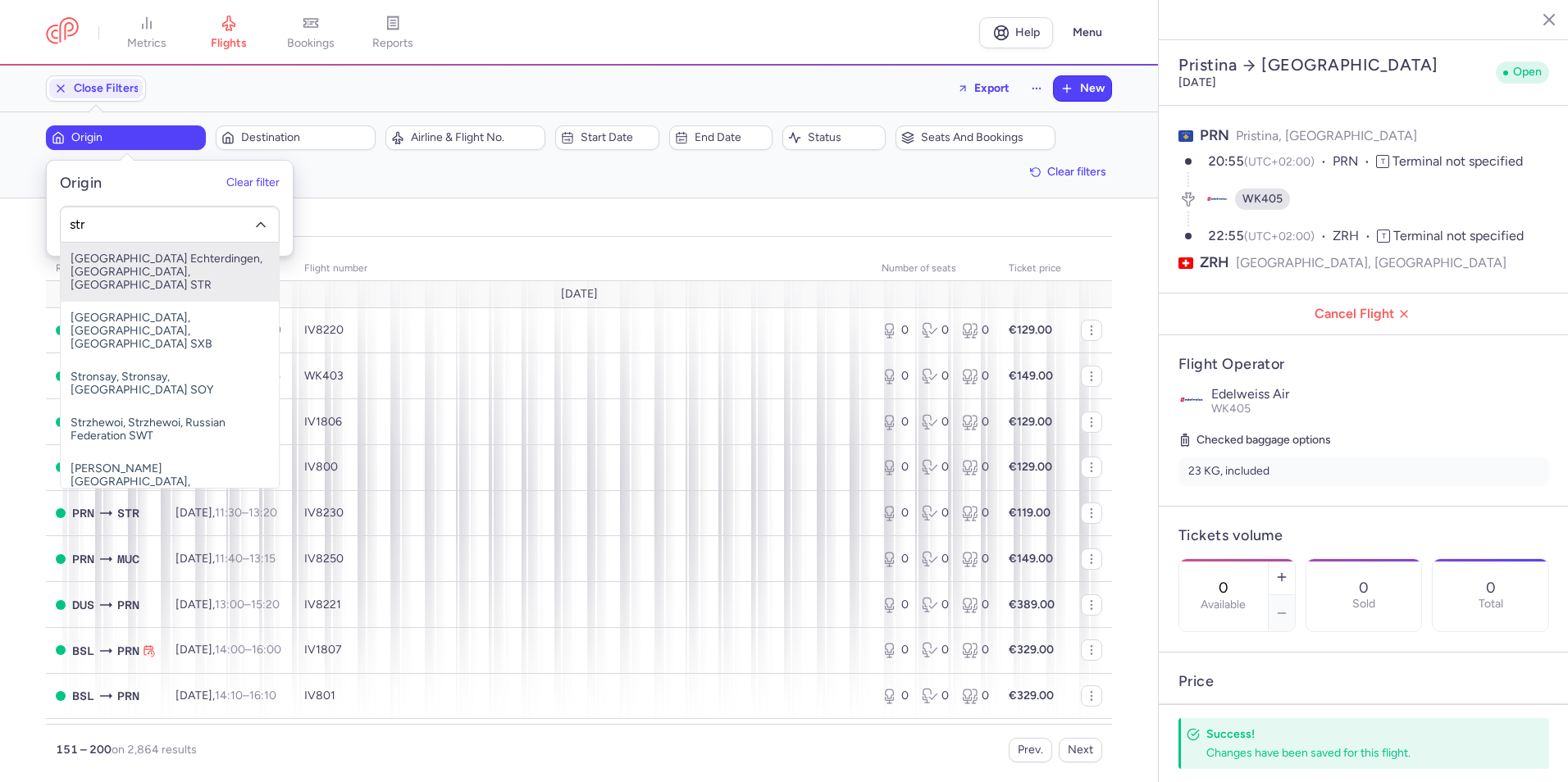 click on "[GEOGRAPHIC_DATA] Echterdingen, [GEOGRAPHIC_DATA], [GEOGRAPHIC_DATA] STR" at bounding box center [170, 272] 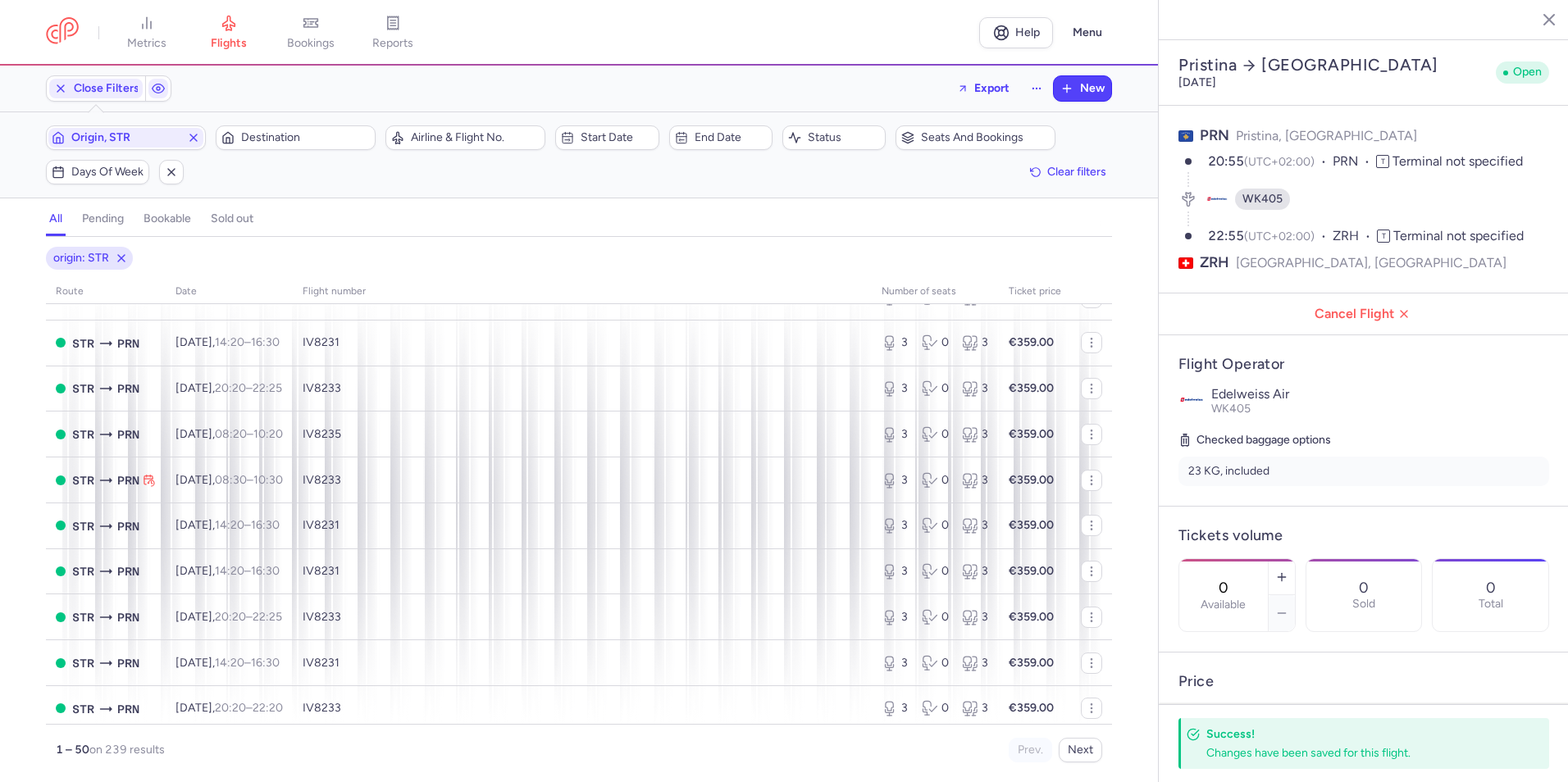 scroll, scrollTop: 1891, scrollLeft: 0, axis: vertical 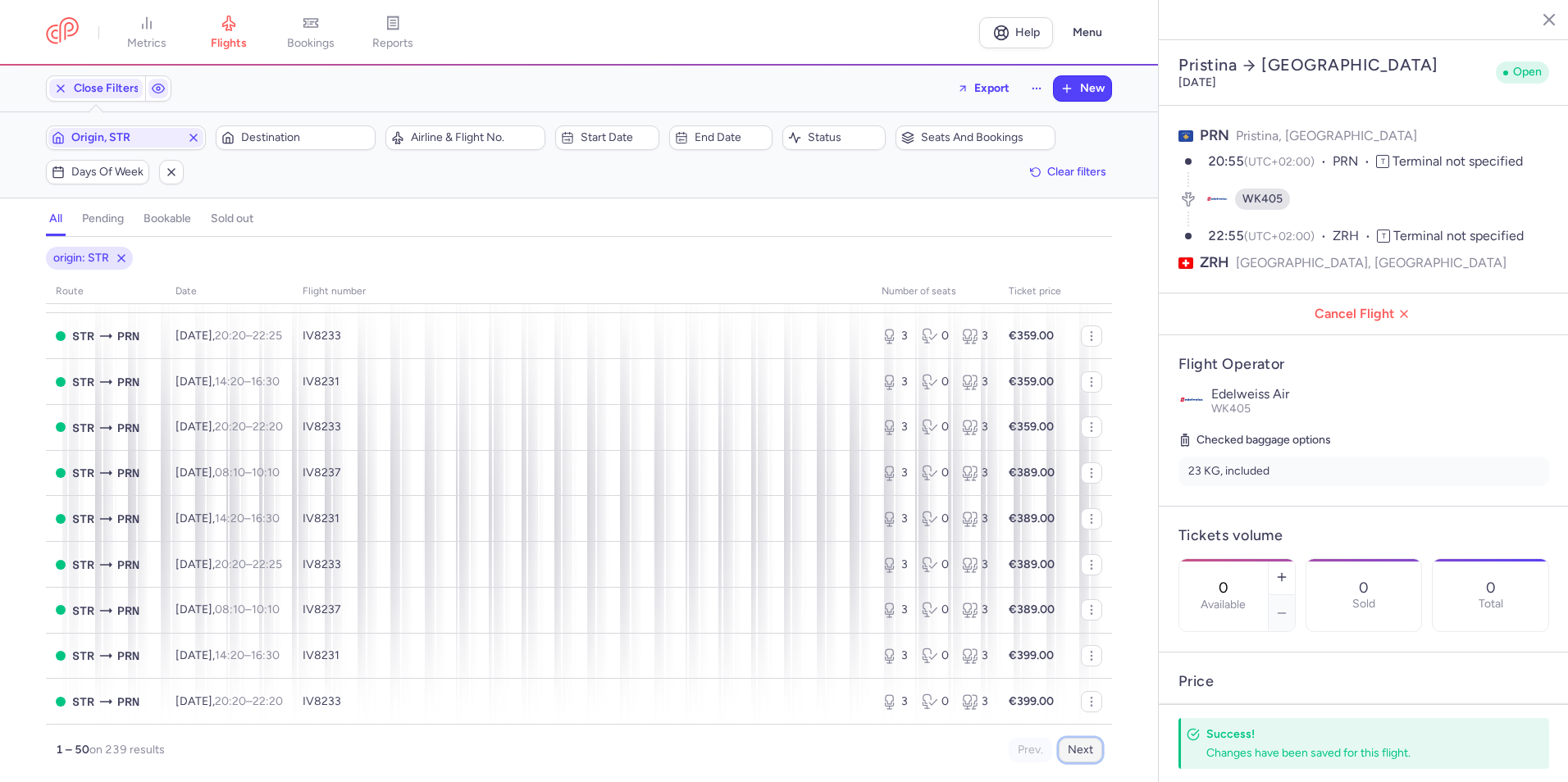 click on "Next" at bounding box center (1080, 750) 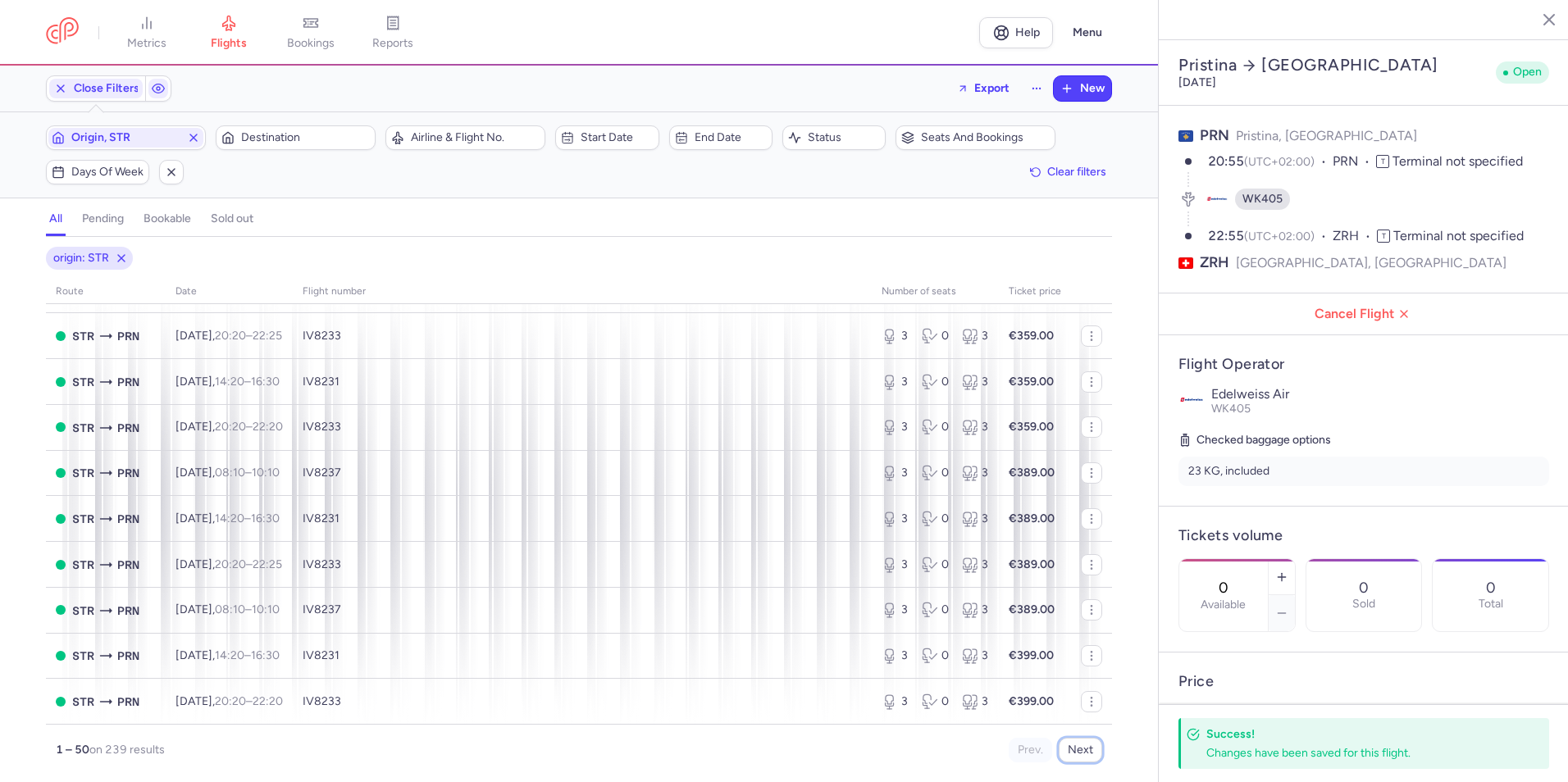 scroll, scrollTop: 0, scrollLeft: 0, axis: both 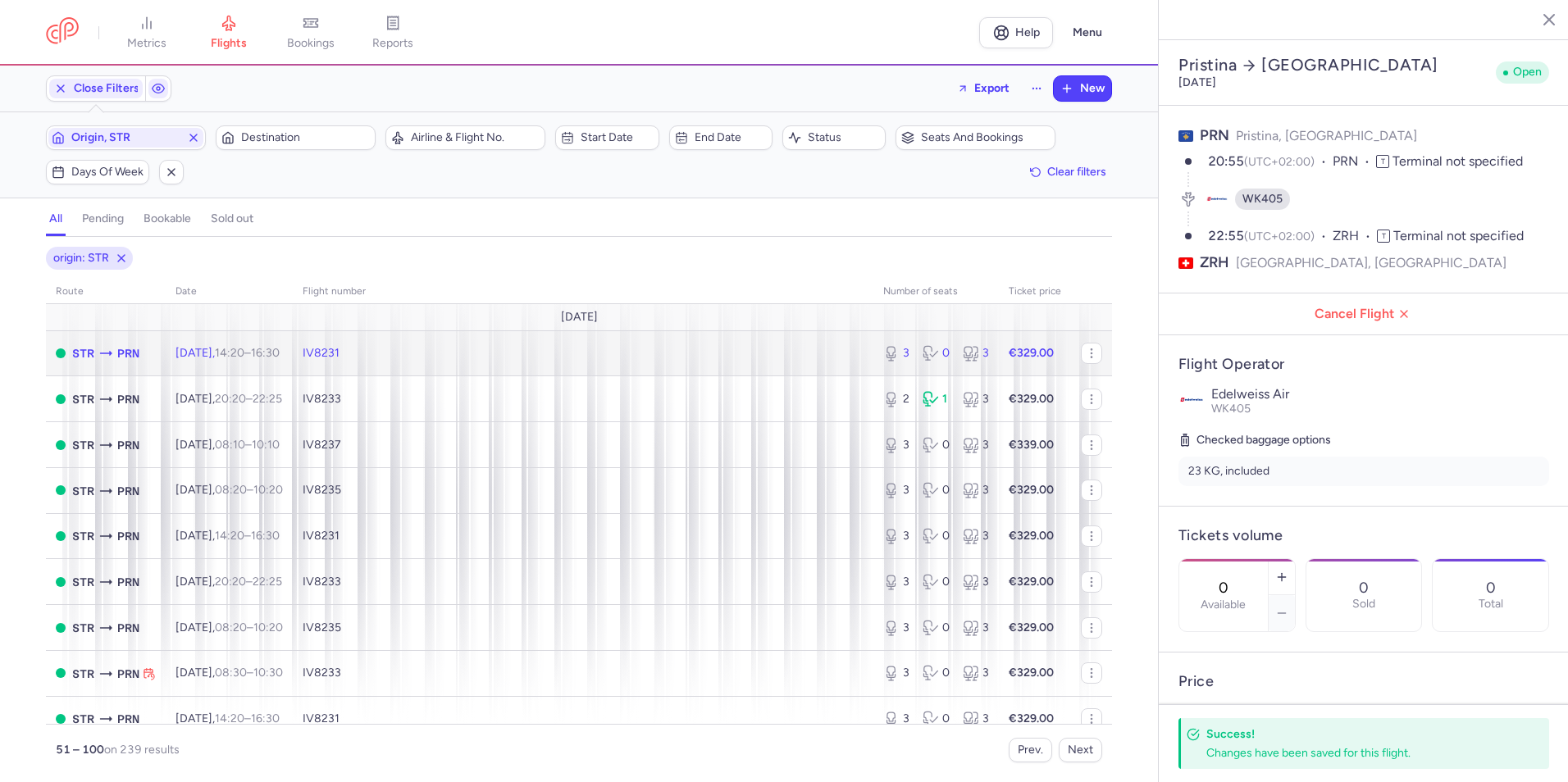 click on "IV8231" 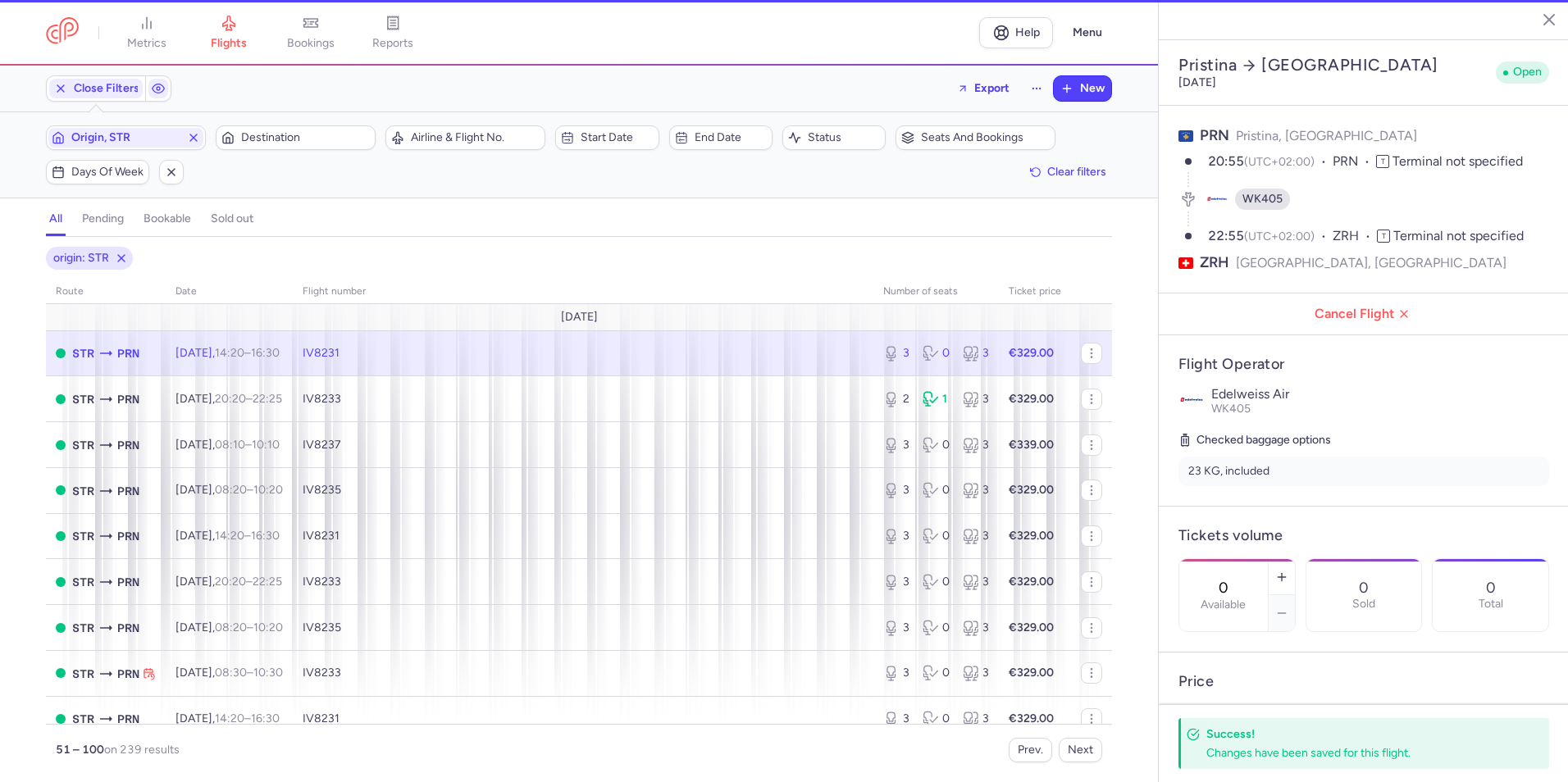 type on "3" 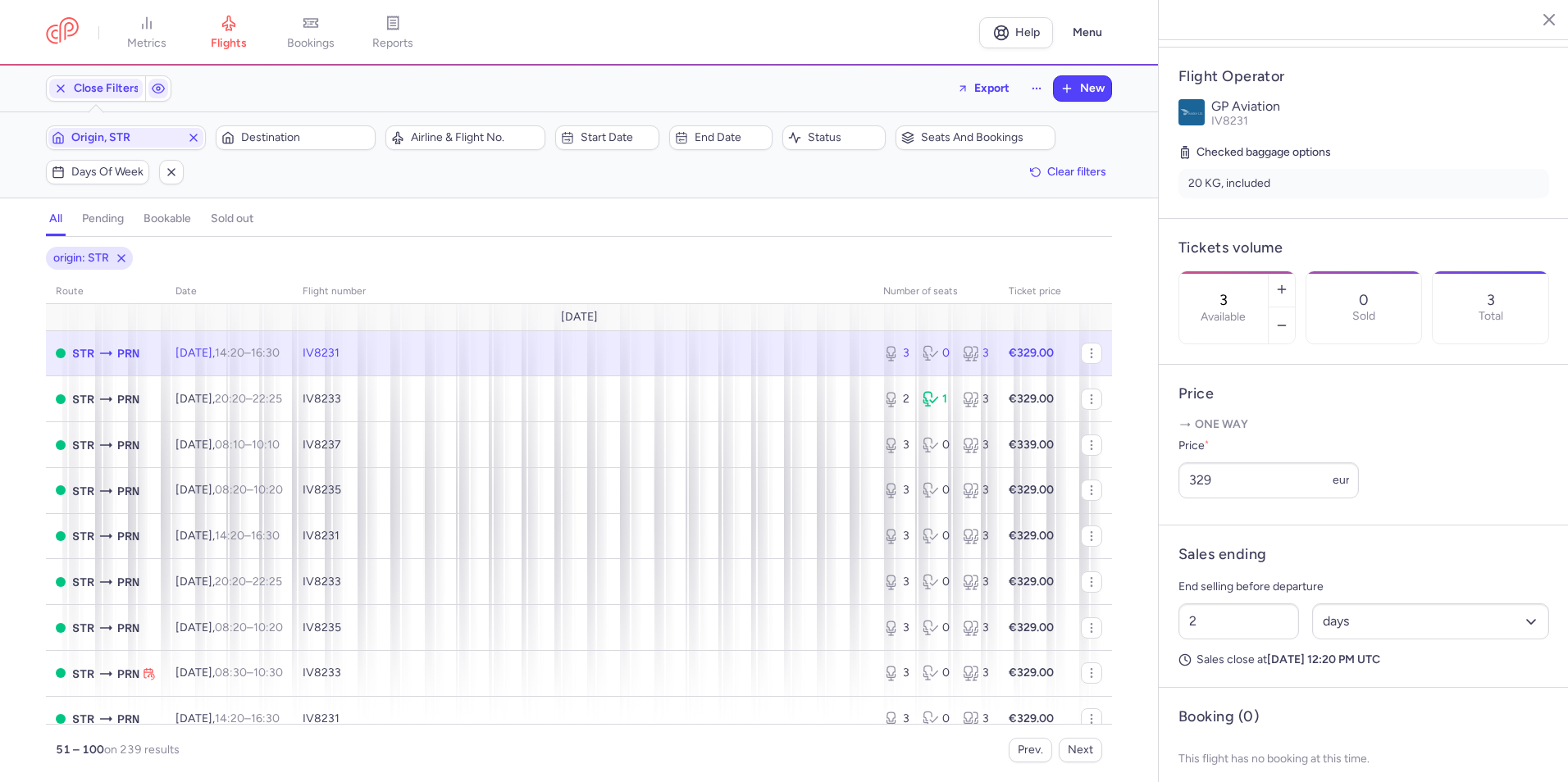 scroll, scrollTop: 328, scrollLeft: 0, axis: vertical 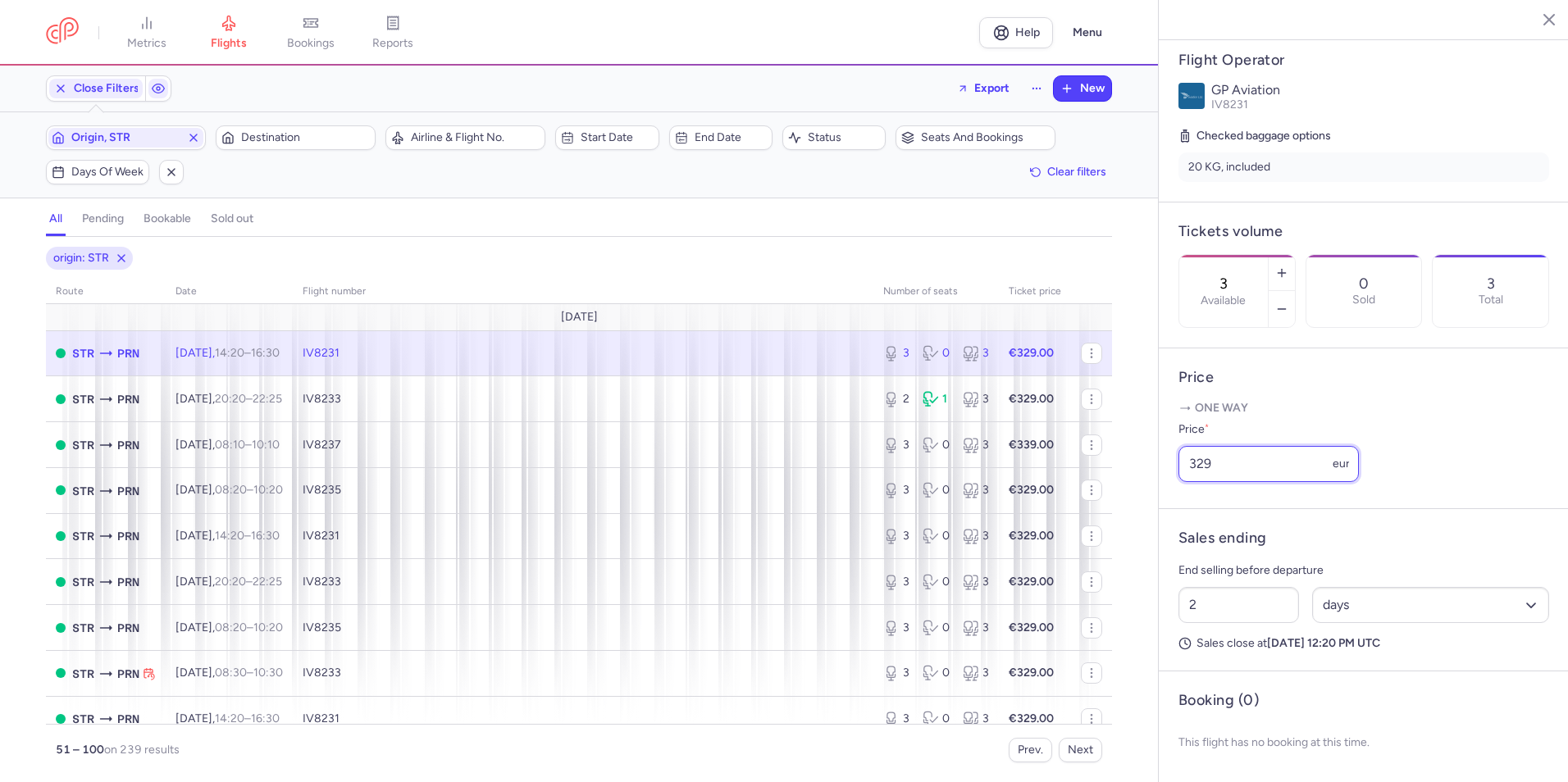 drag, startPoint x: 1248, startPoint y: 486, endPoint x: 1129, endPoint y: 482, distance: 119.06721 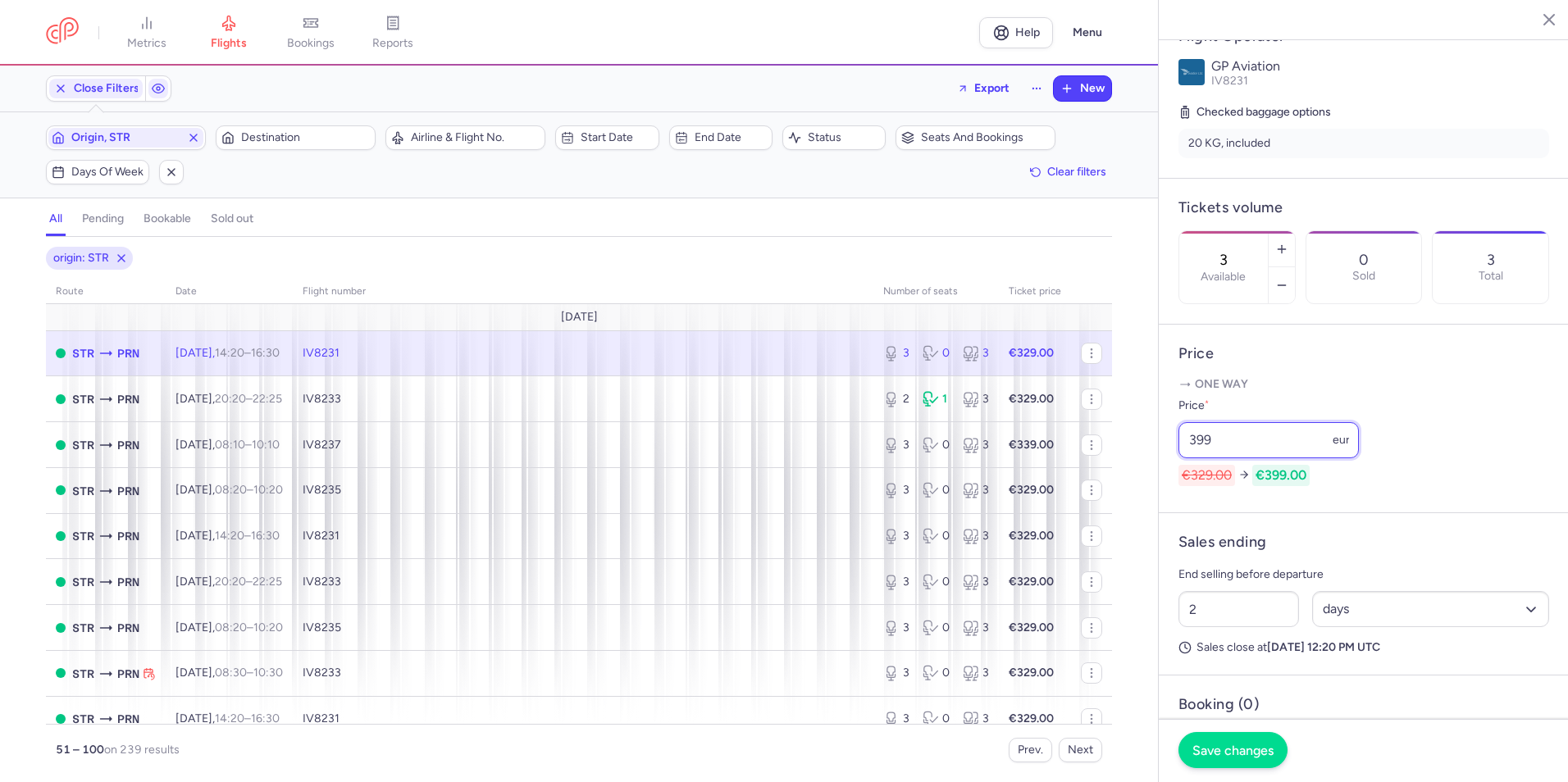 type on "399" 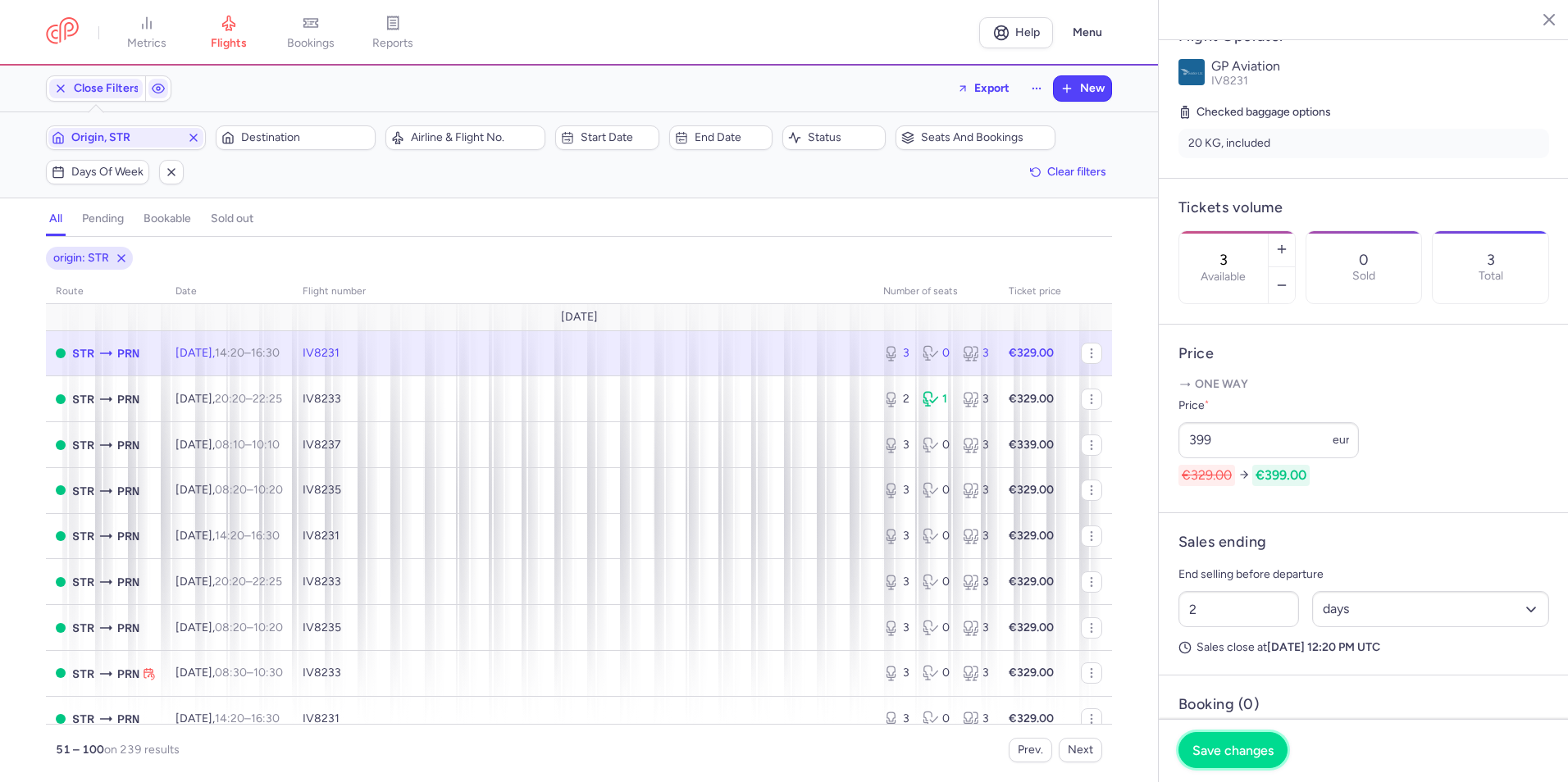 click on "Save changes" at bounding box center [1233, 750] 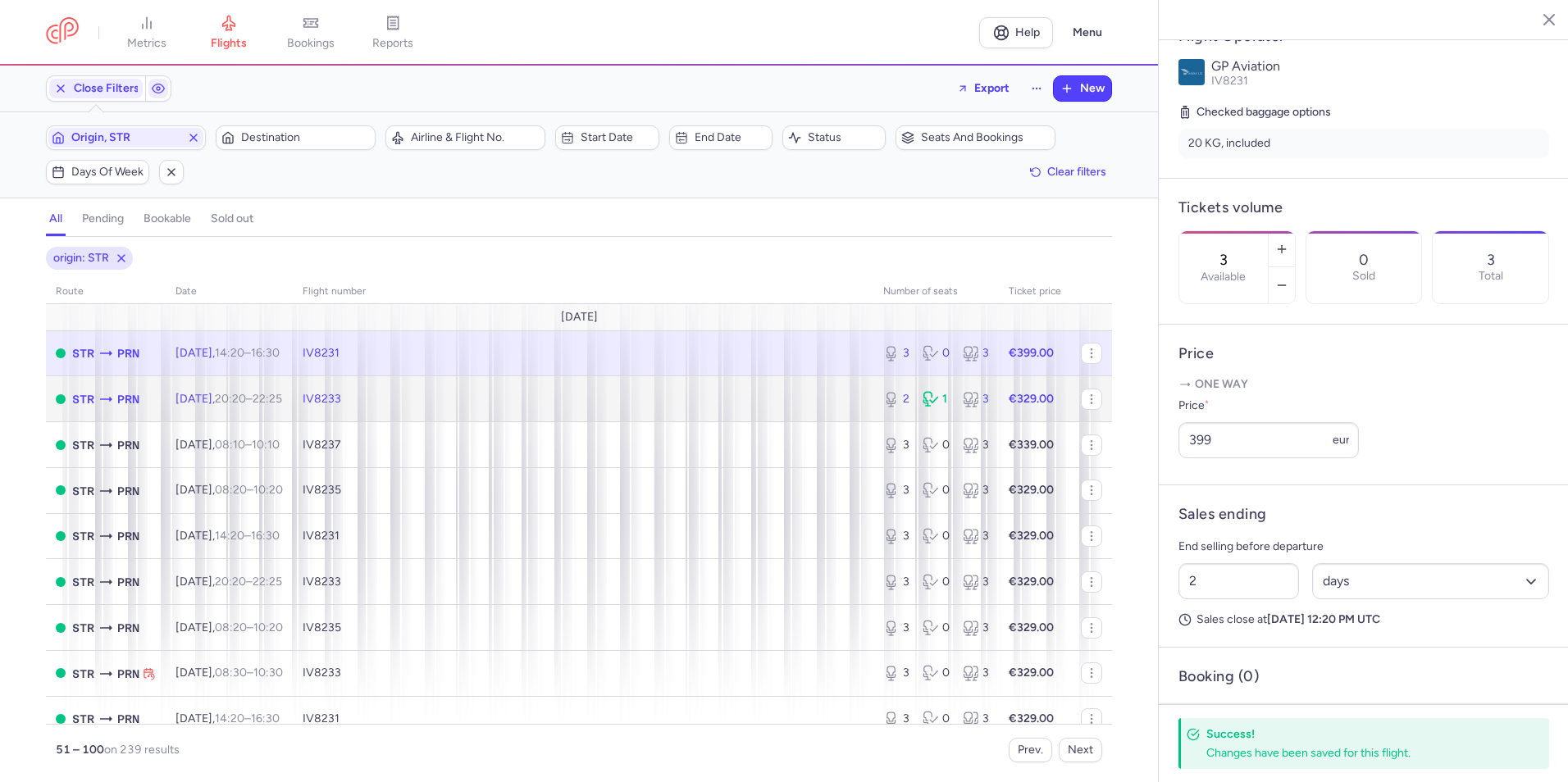 click on "IV8233" 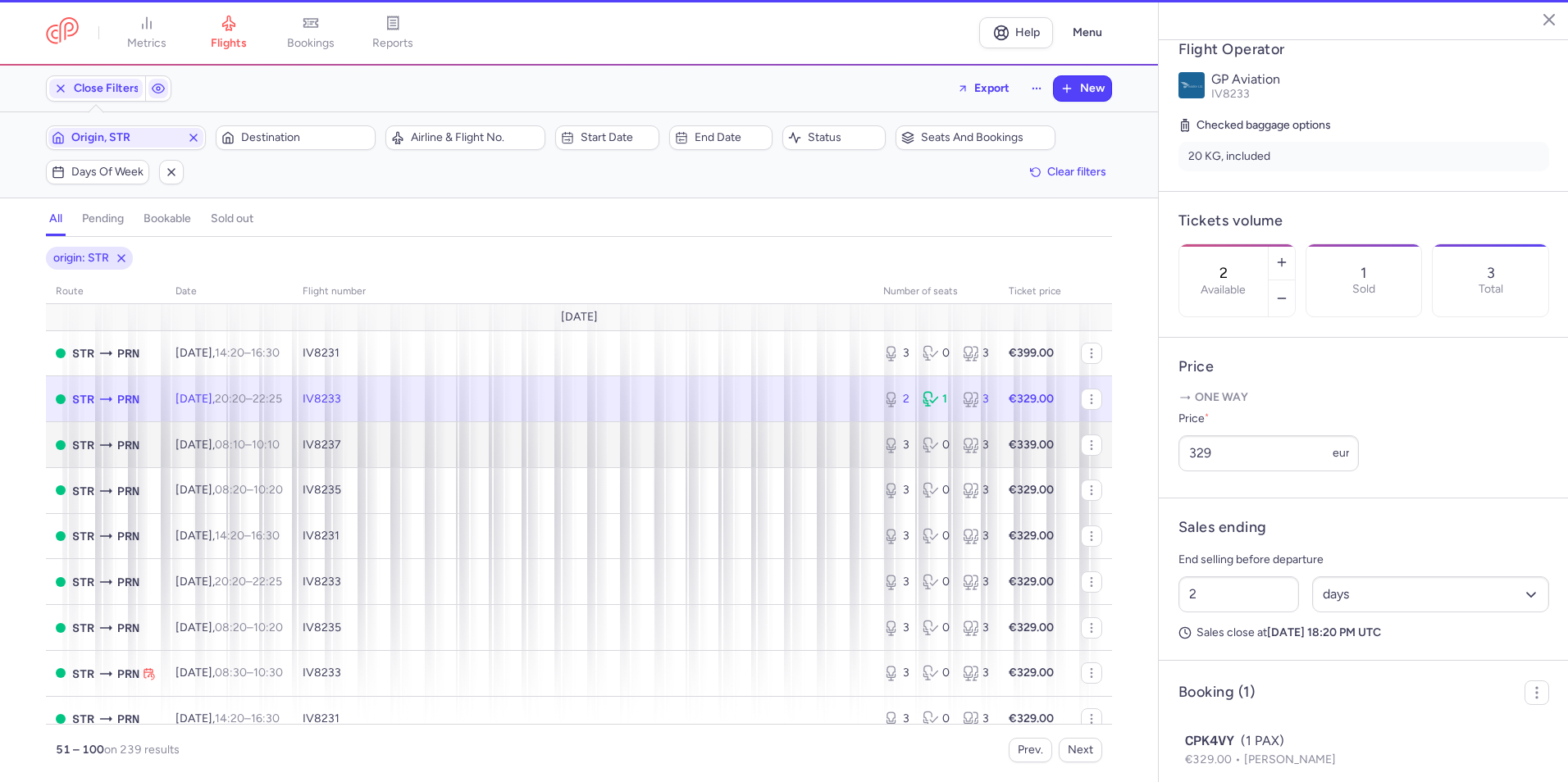 scroll, scrollTop: 341, scrollLeft: 0, axis: vertical 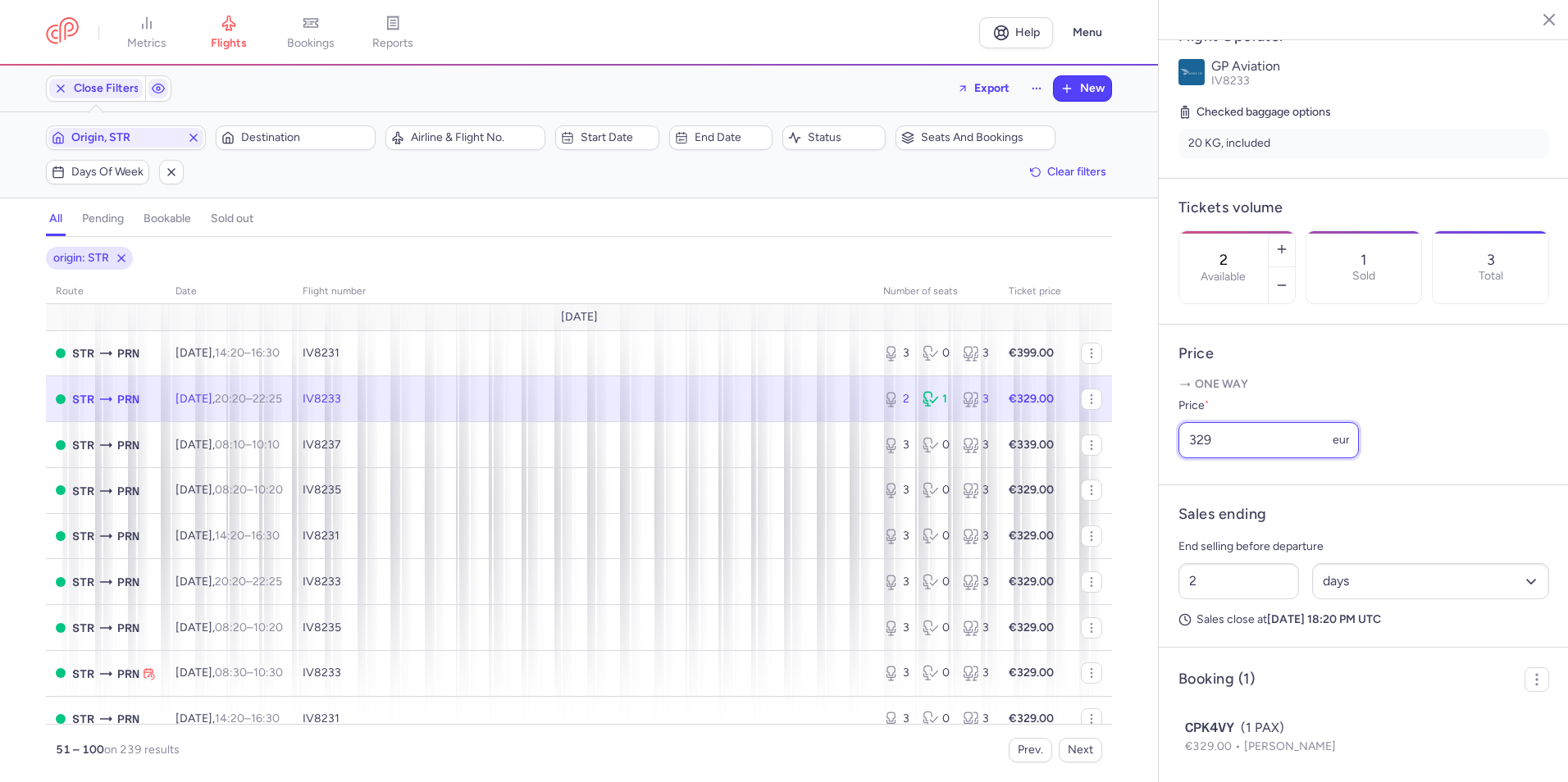 drag, startPoint x: 1248, startPoint y: 482, endPoint x: 1145, endPoint y: 485, distance: 103.04368 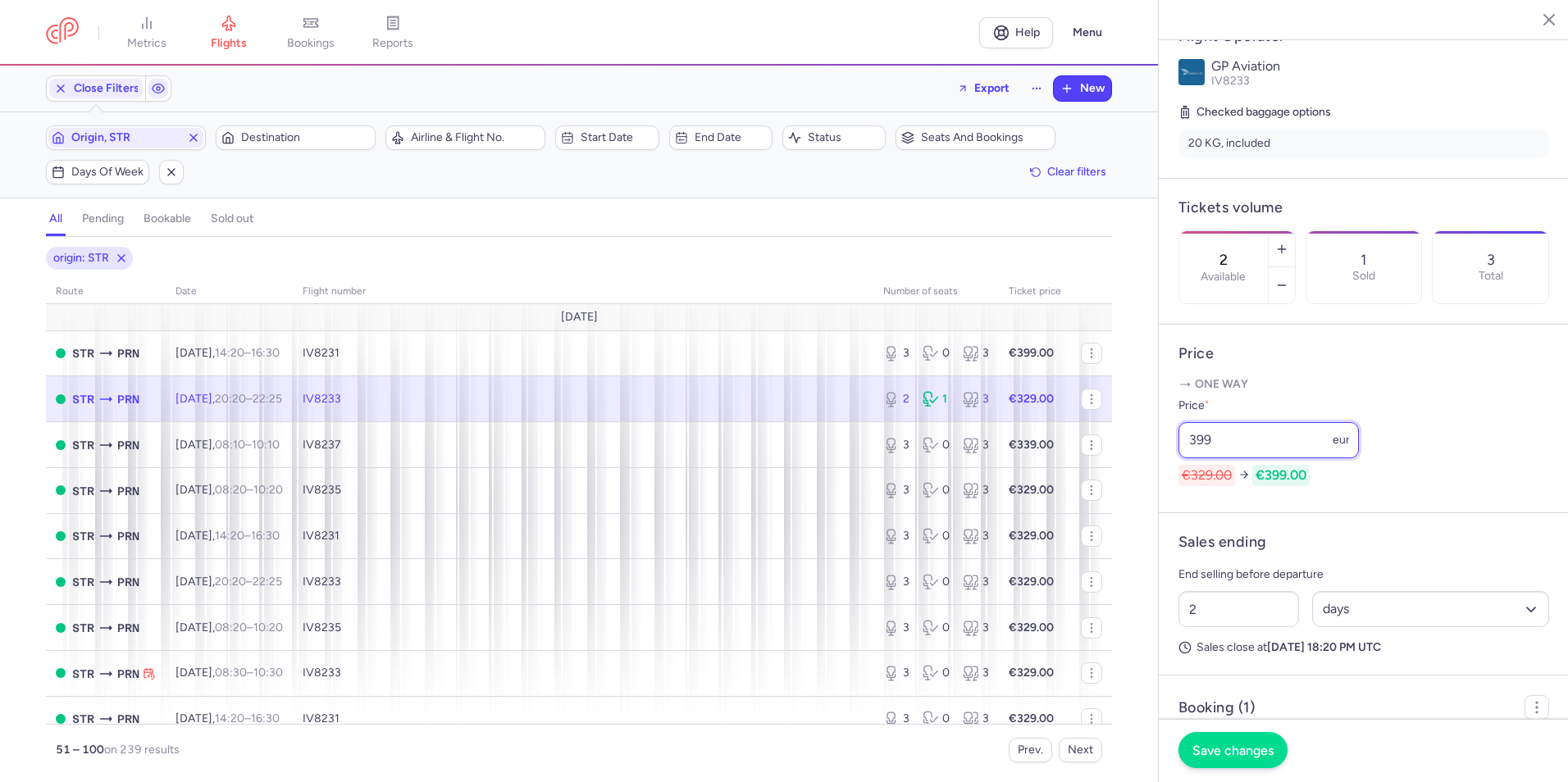 type on "399" 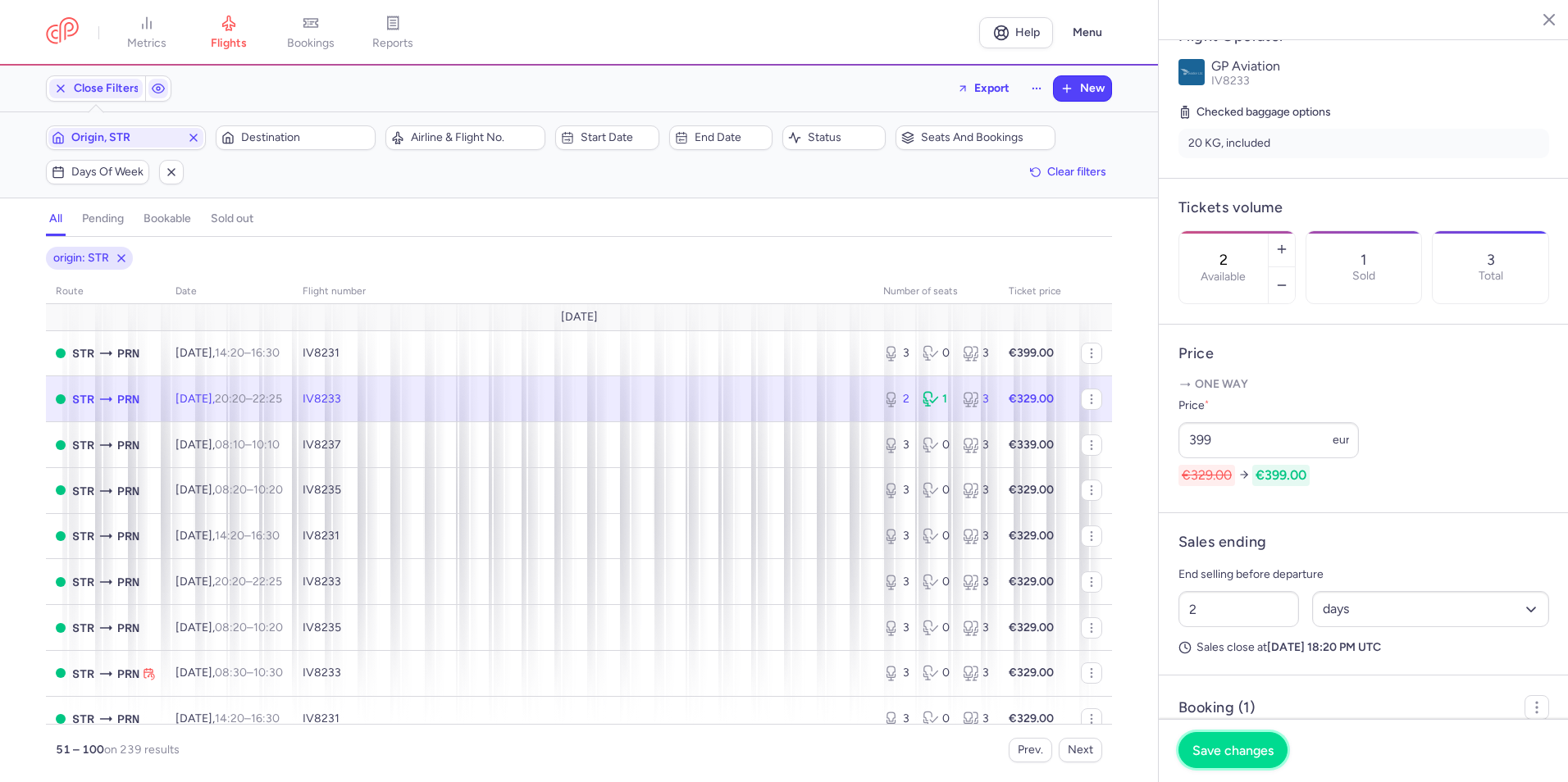 click on "Save changes" at bounding box center [1233, 750] 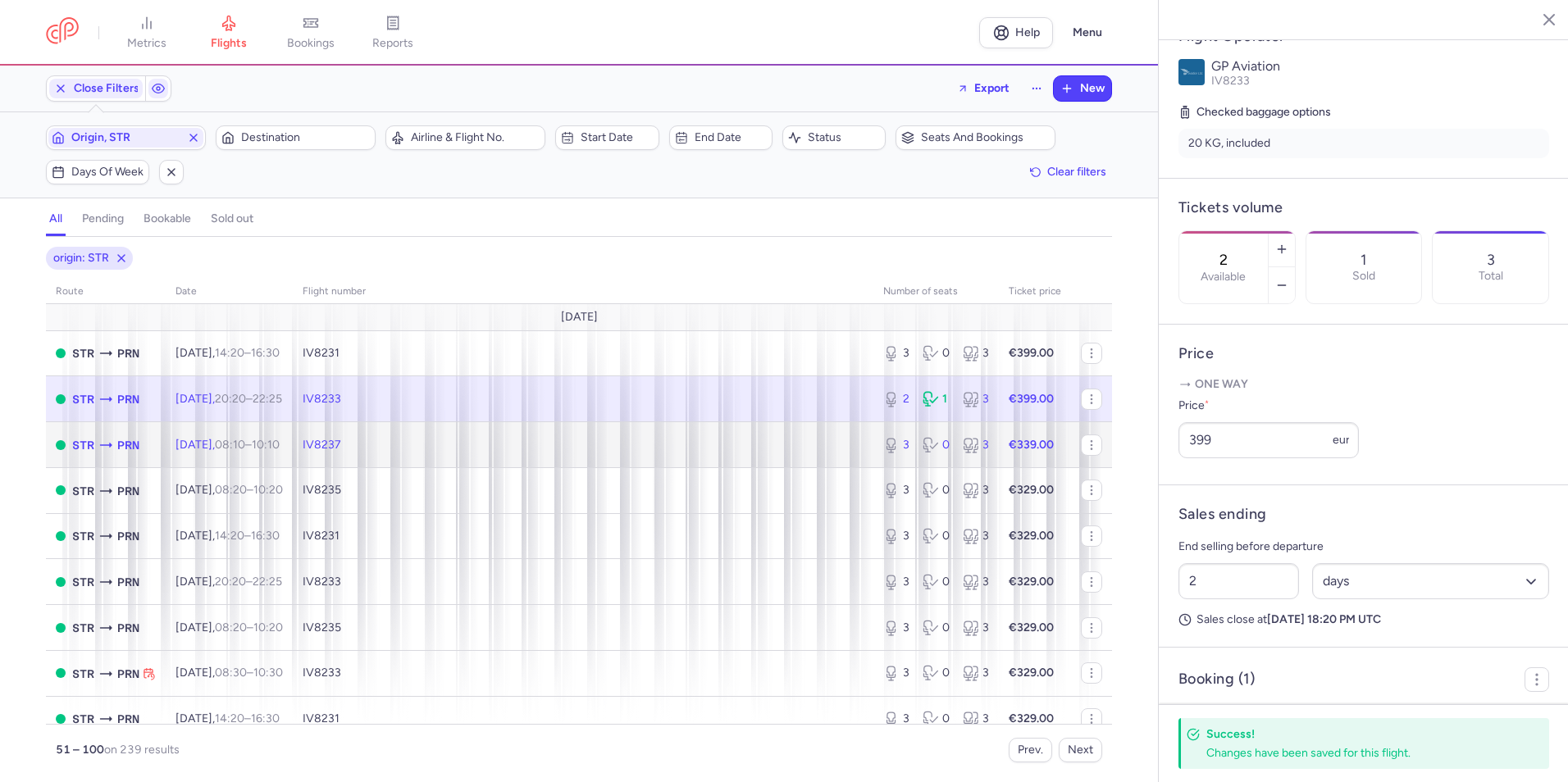 click on "IV8237" 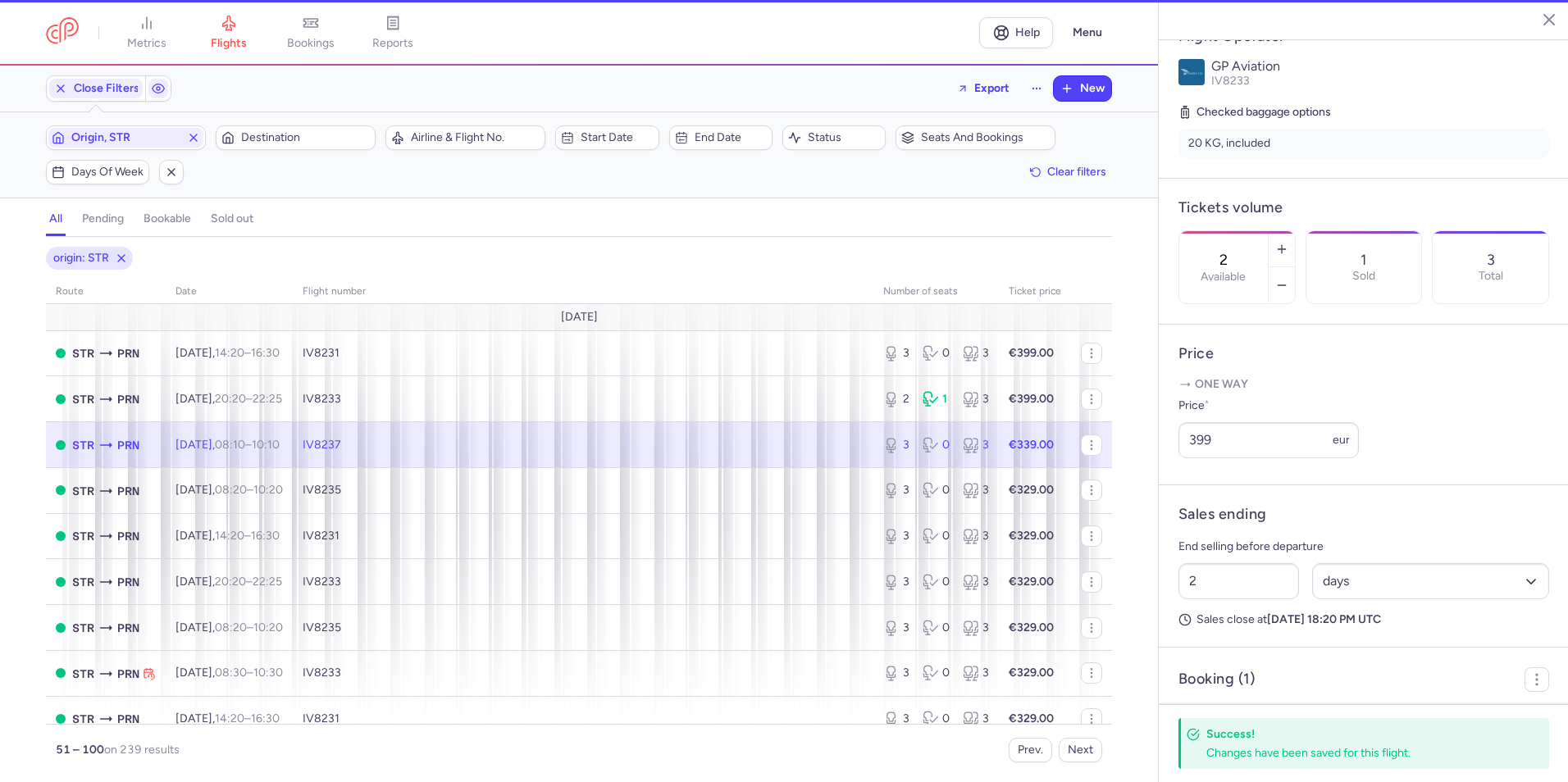 type on "3" 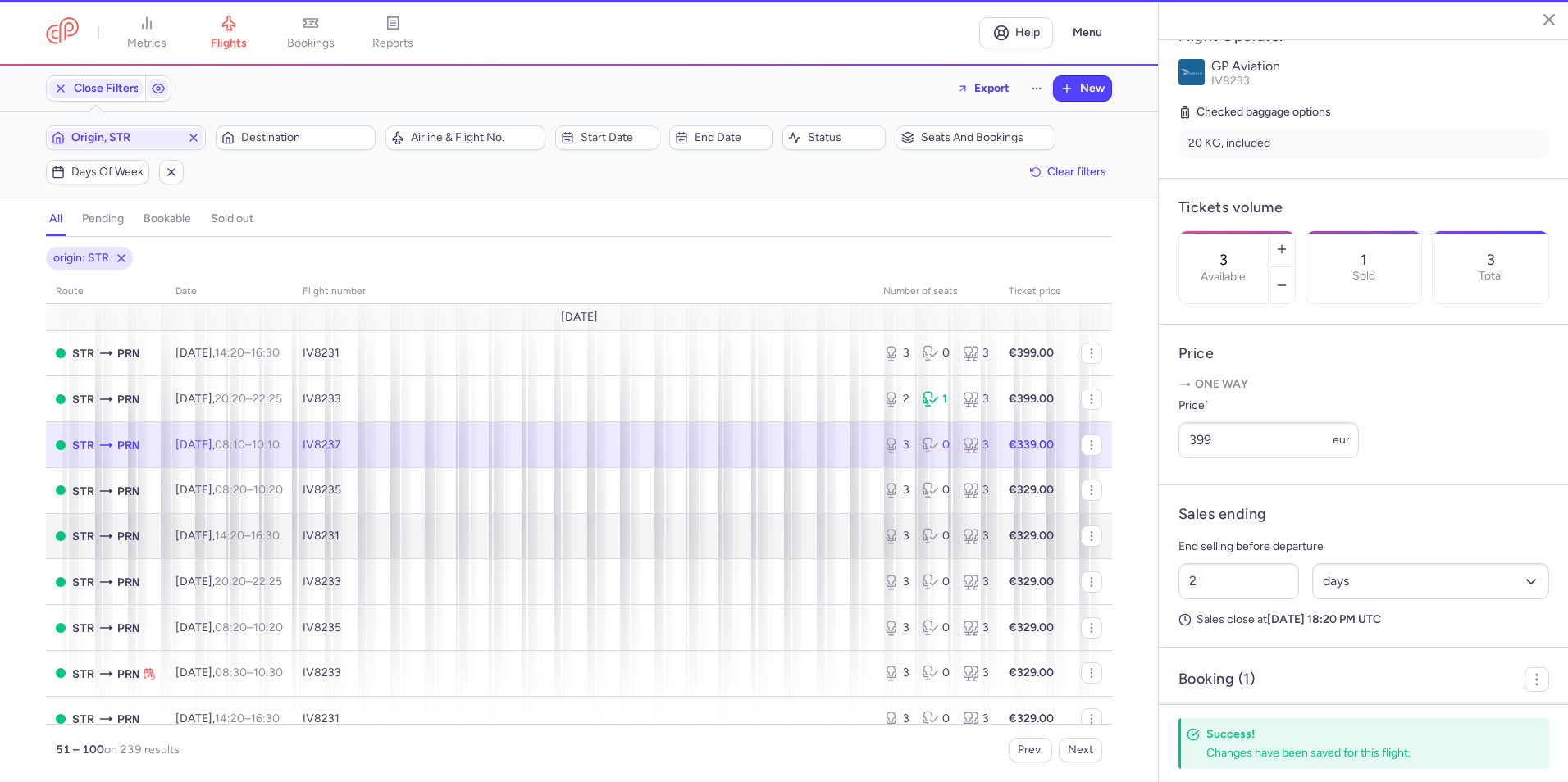 scroll, scrollTop: 328, scrollLeft: 0, axis: vertical 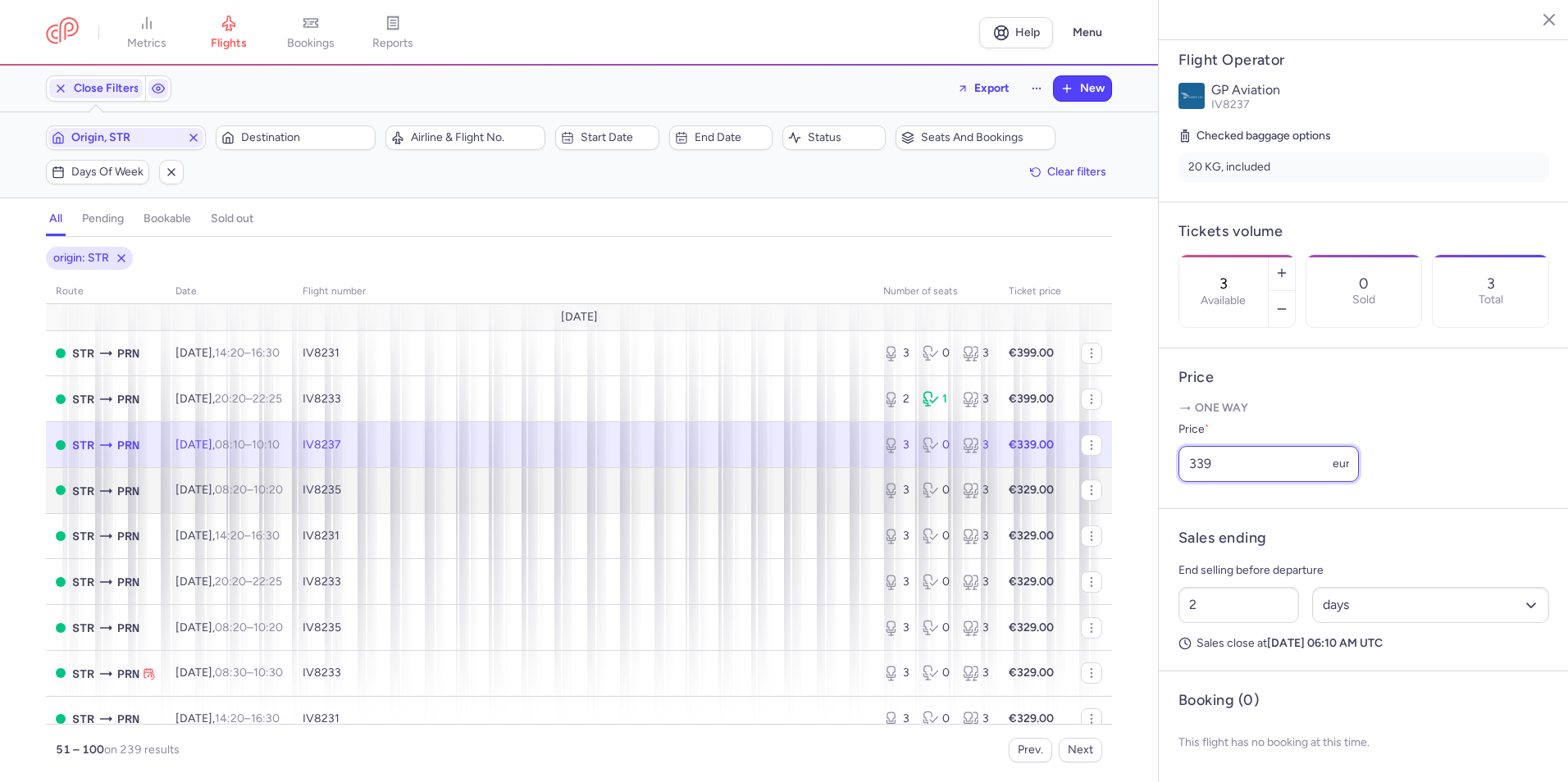 drag, startPoint x: 1163, startPoint y: 480, endPoint x: 1093, endPoint y: 493, distance: 71.19691 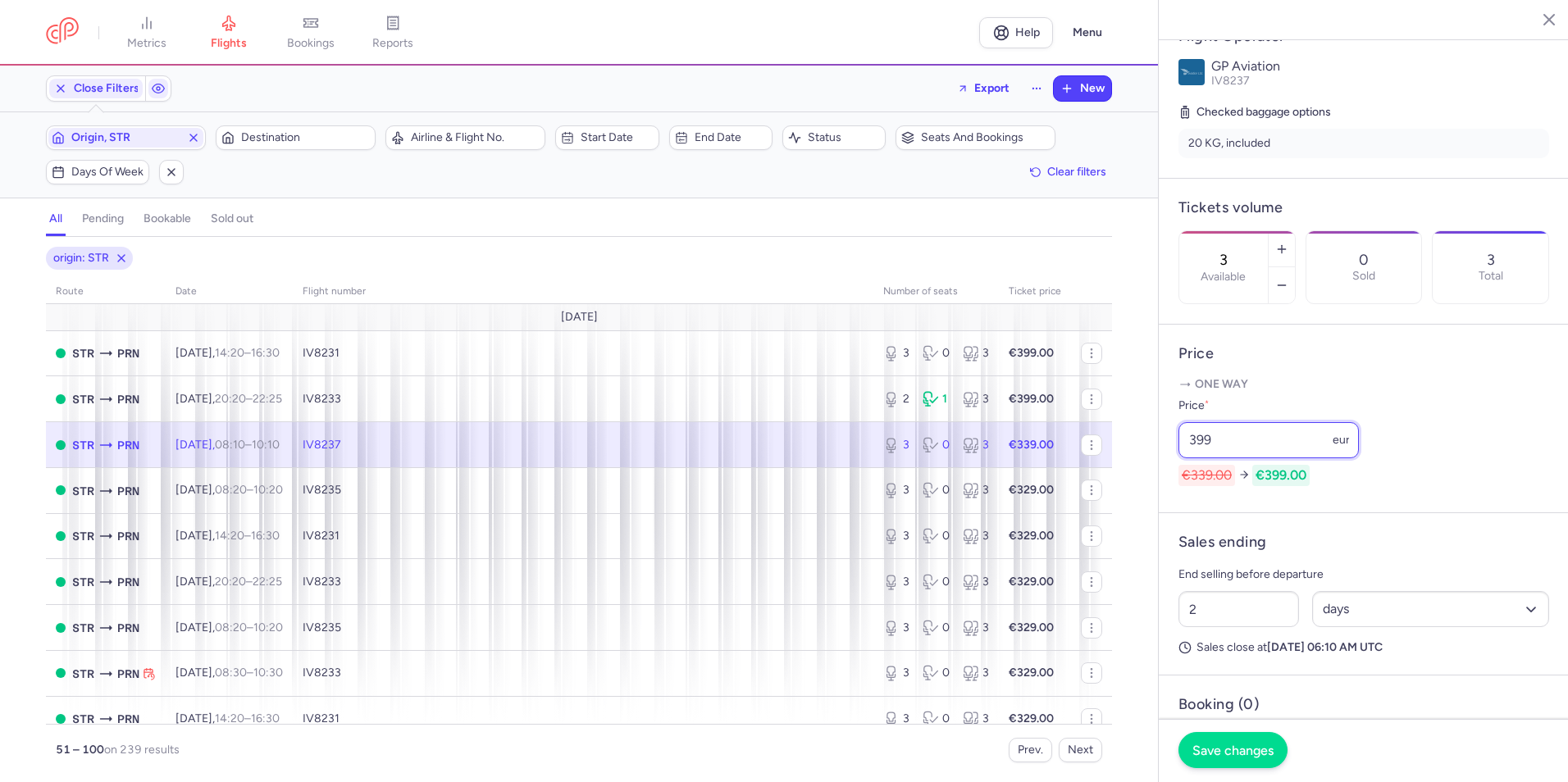 type on "399" 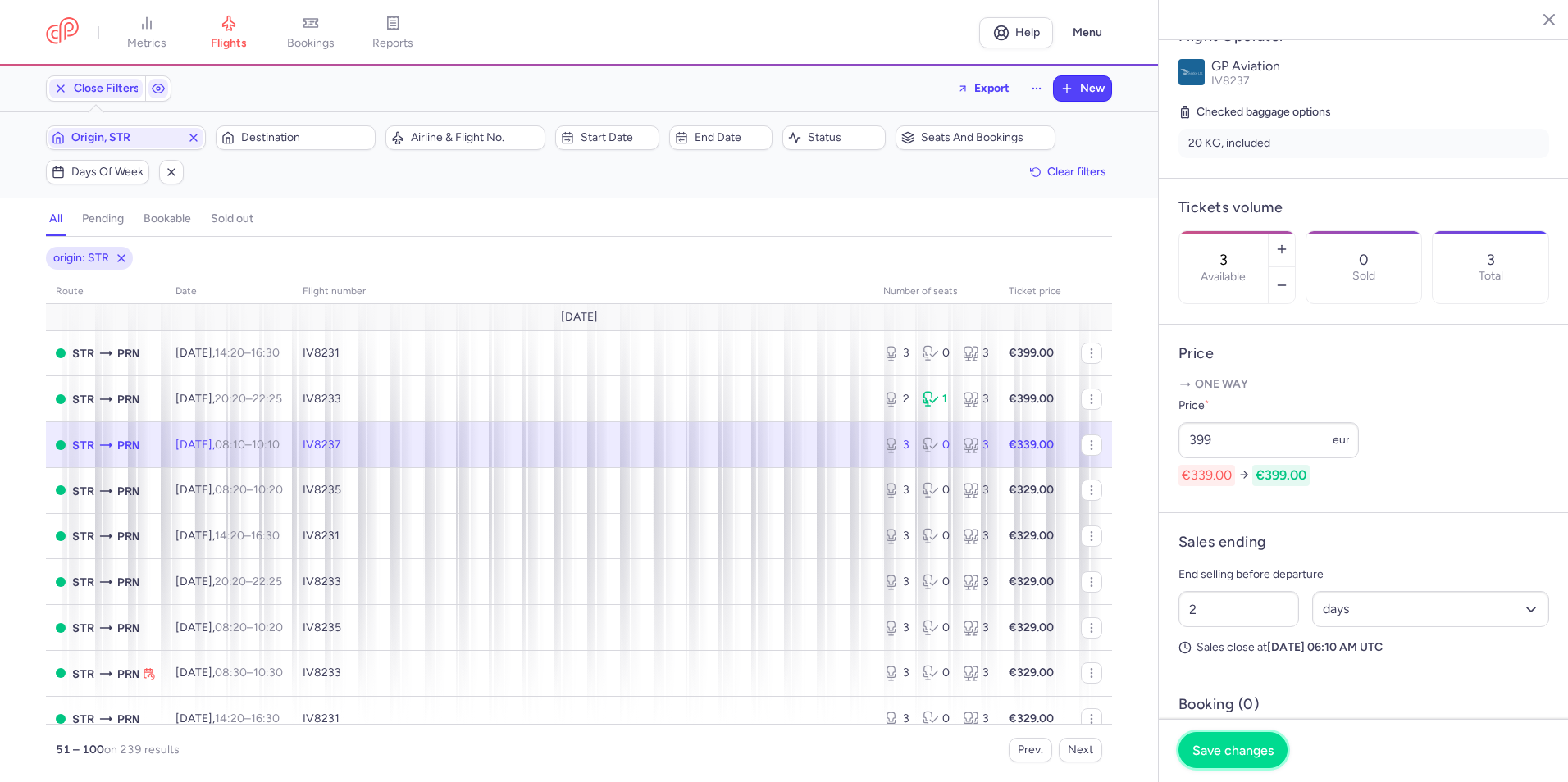 click on "Save changes" at bounding box center (1233, 750) 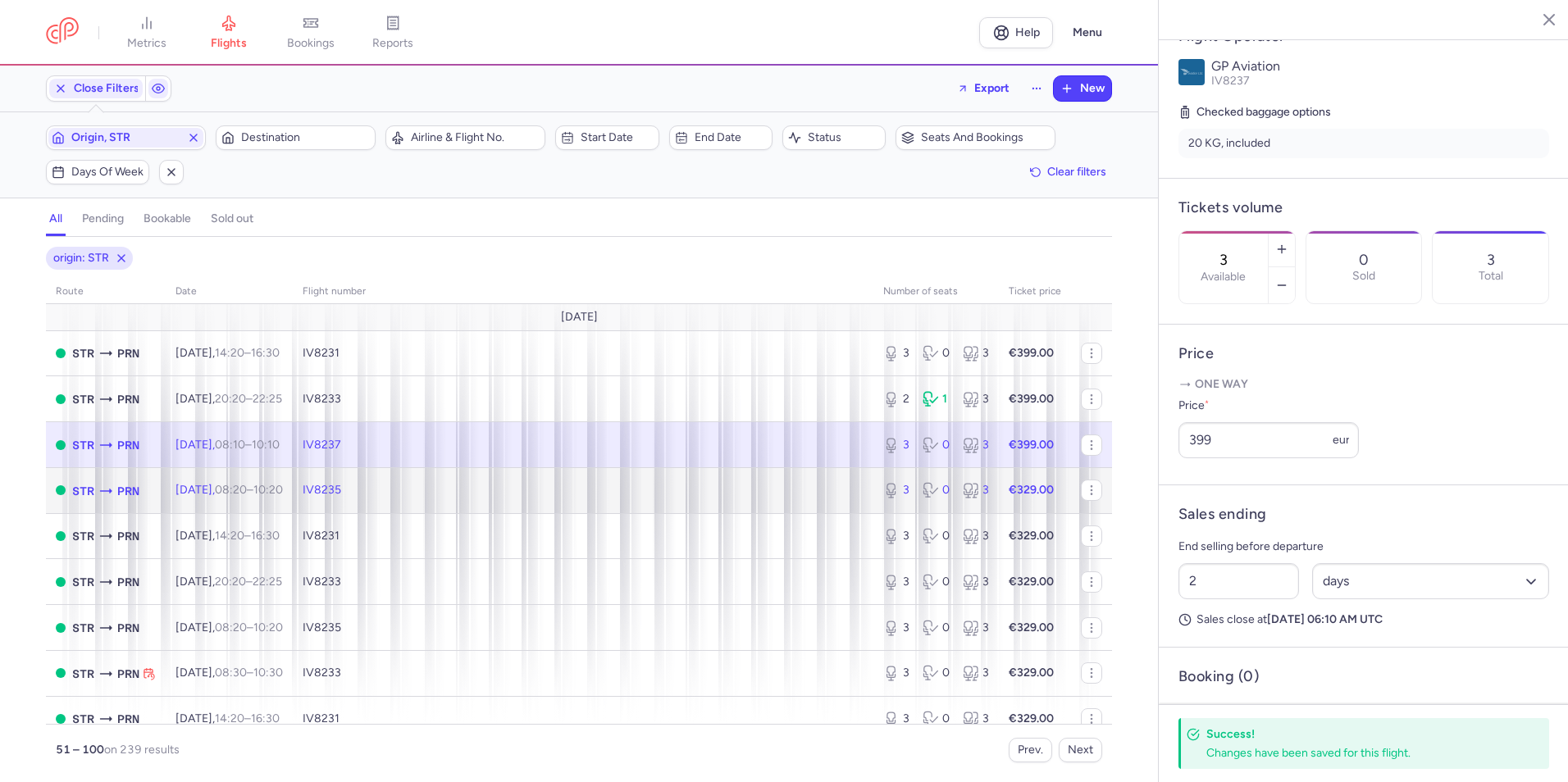 click on "IV8235" 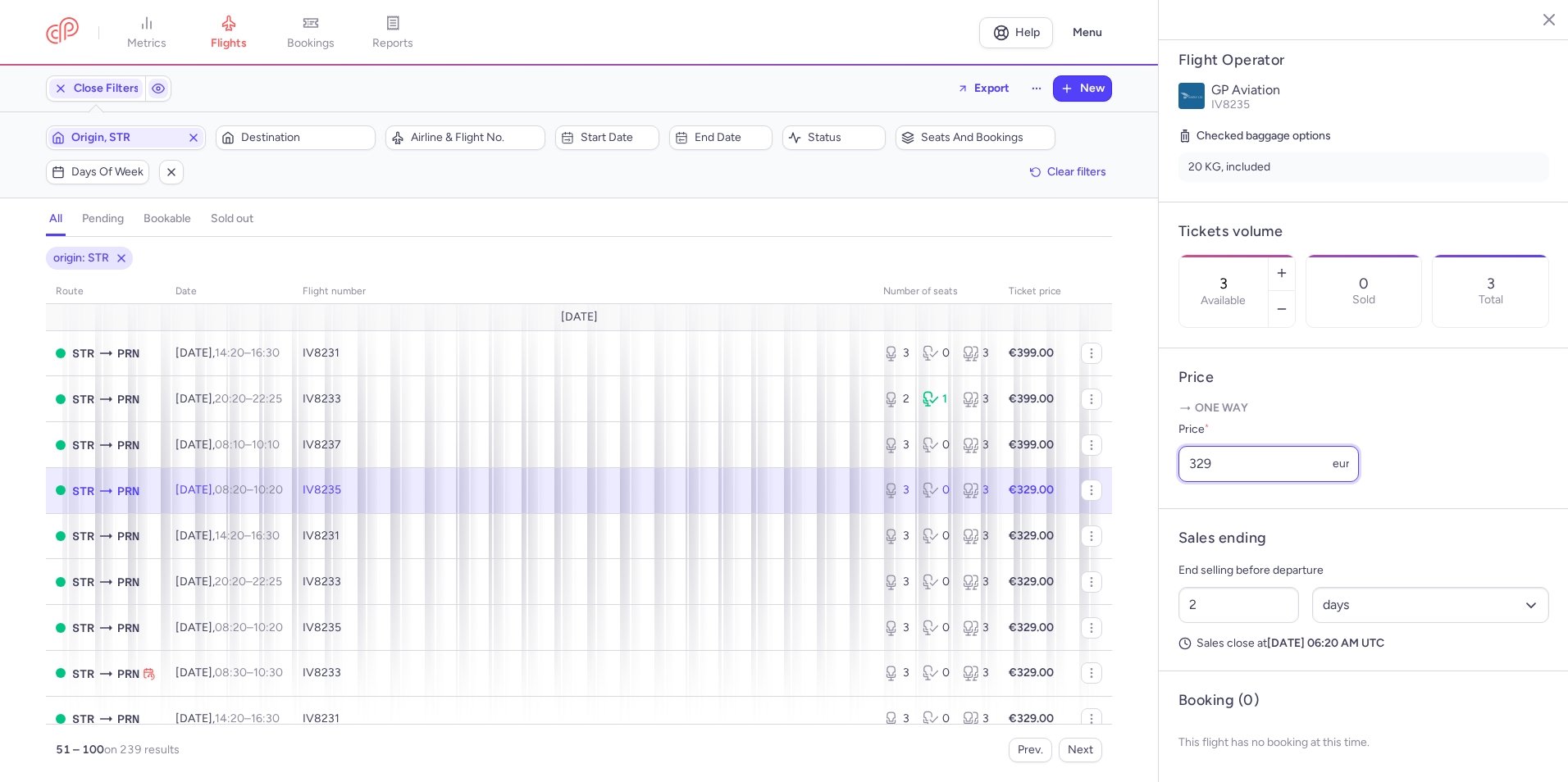 drag, startPoint x: 1167, startPoint y: 485, endPoint x: 1142, endPoint y: 489, distance: 25.318 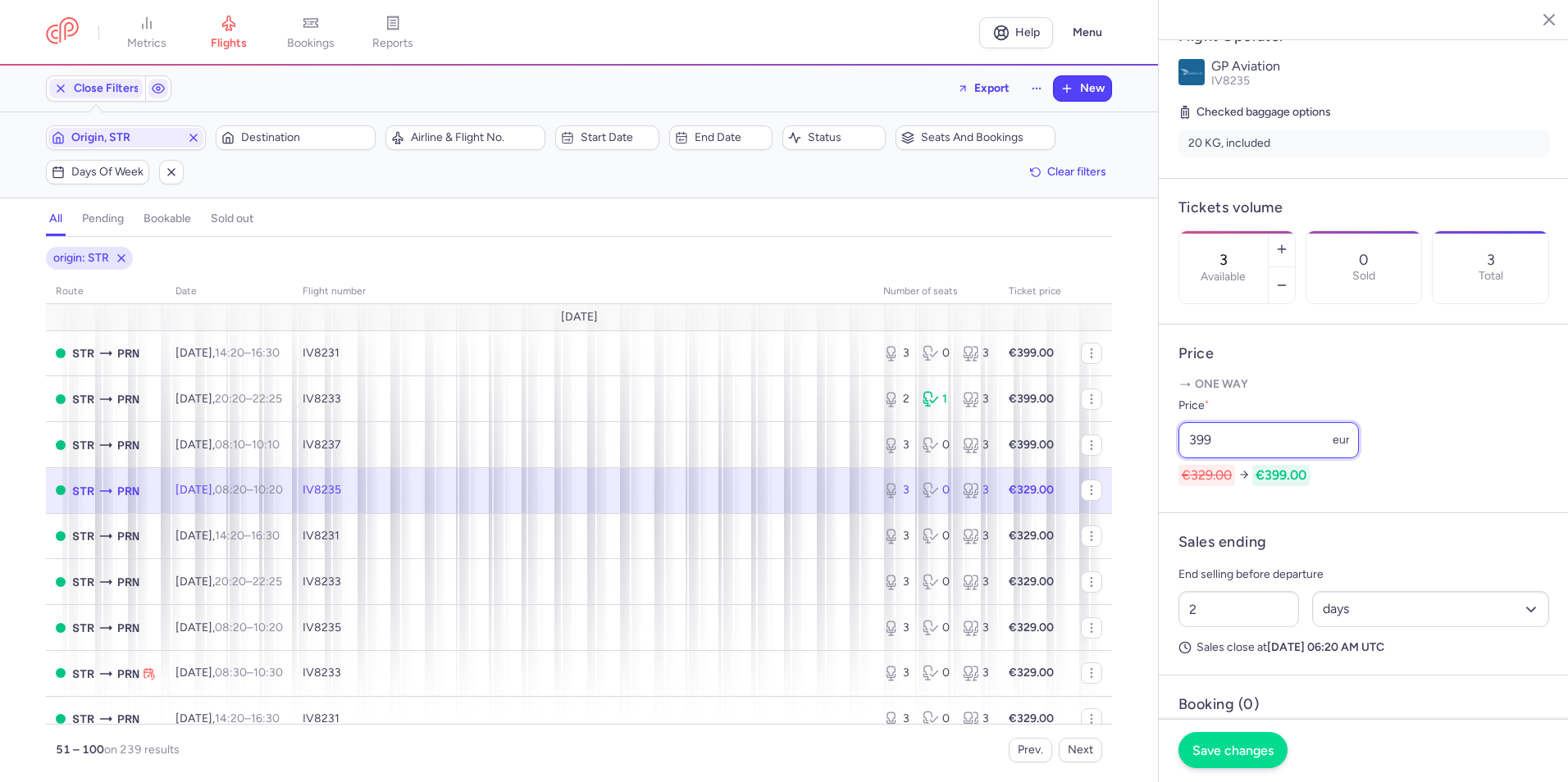 type on "399" 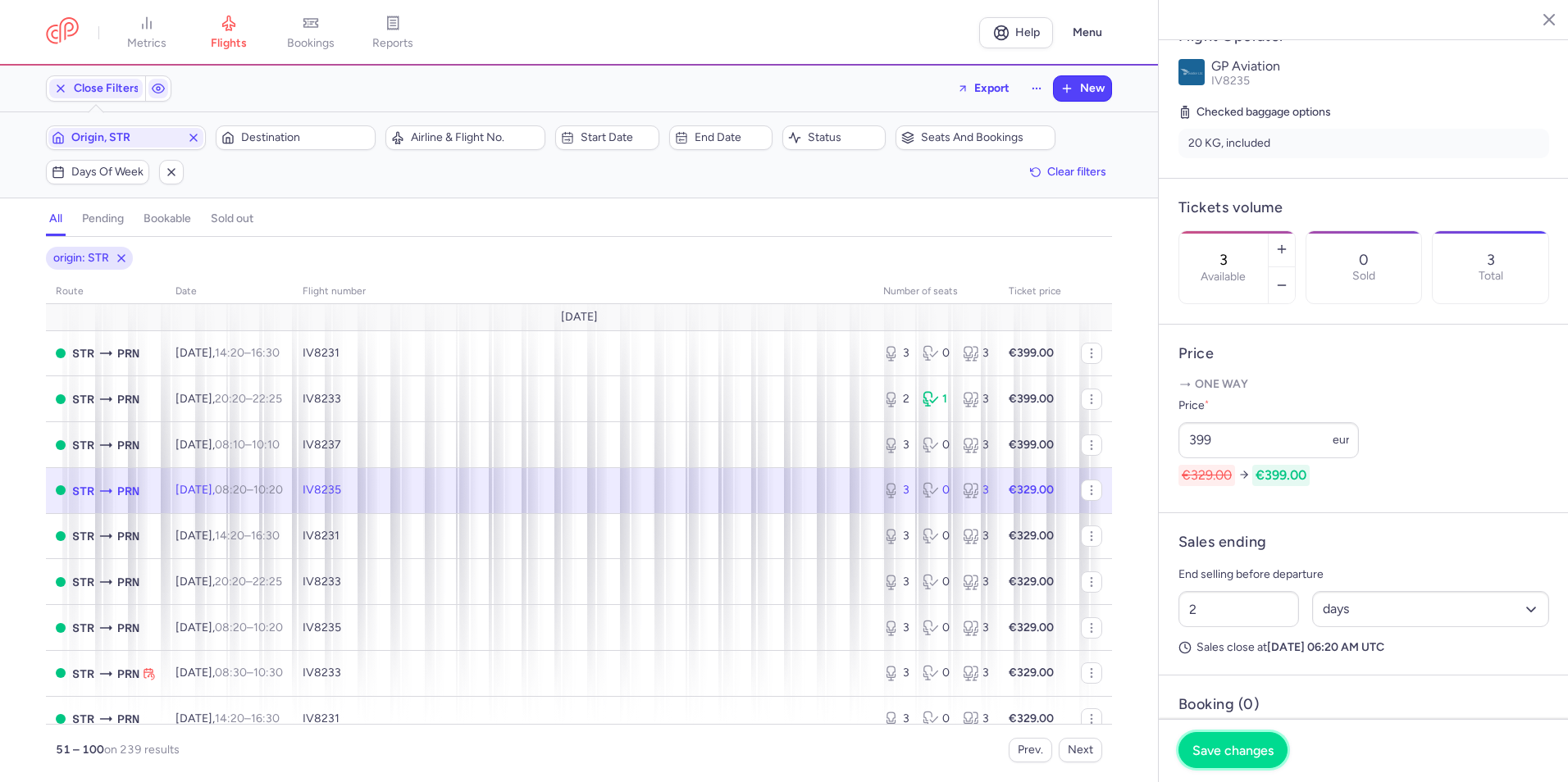click on "Save changes" at bounding box center [1233, 750] 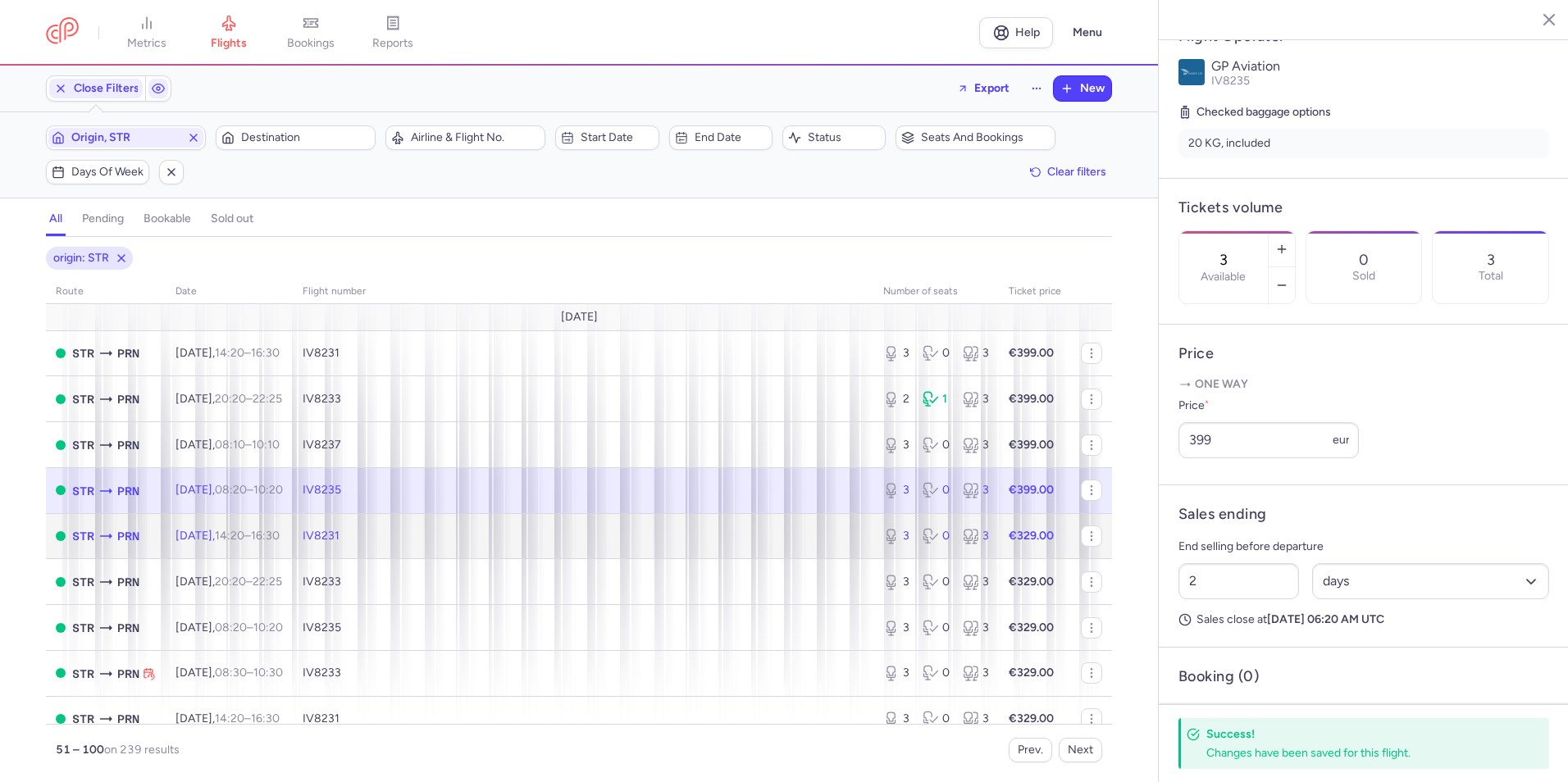 click on "IV8231" 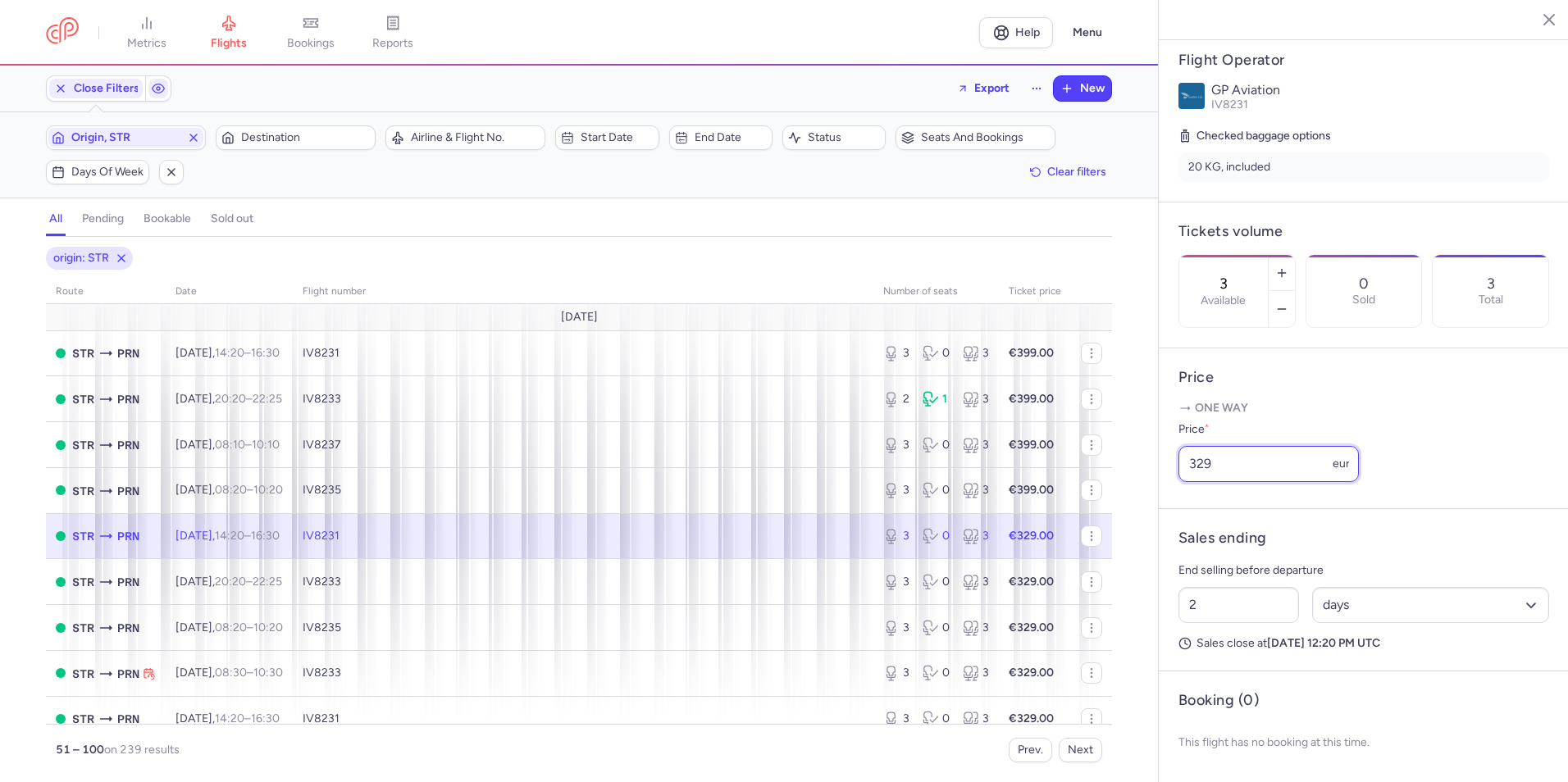 drag, startPoint x: 1187, startPoint y: 487, endPoint x: 1105, endPoint y: 491, distance: 82.0975 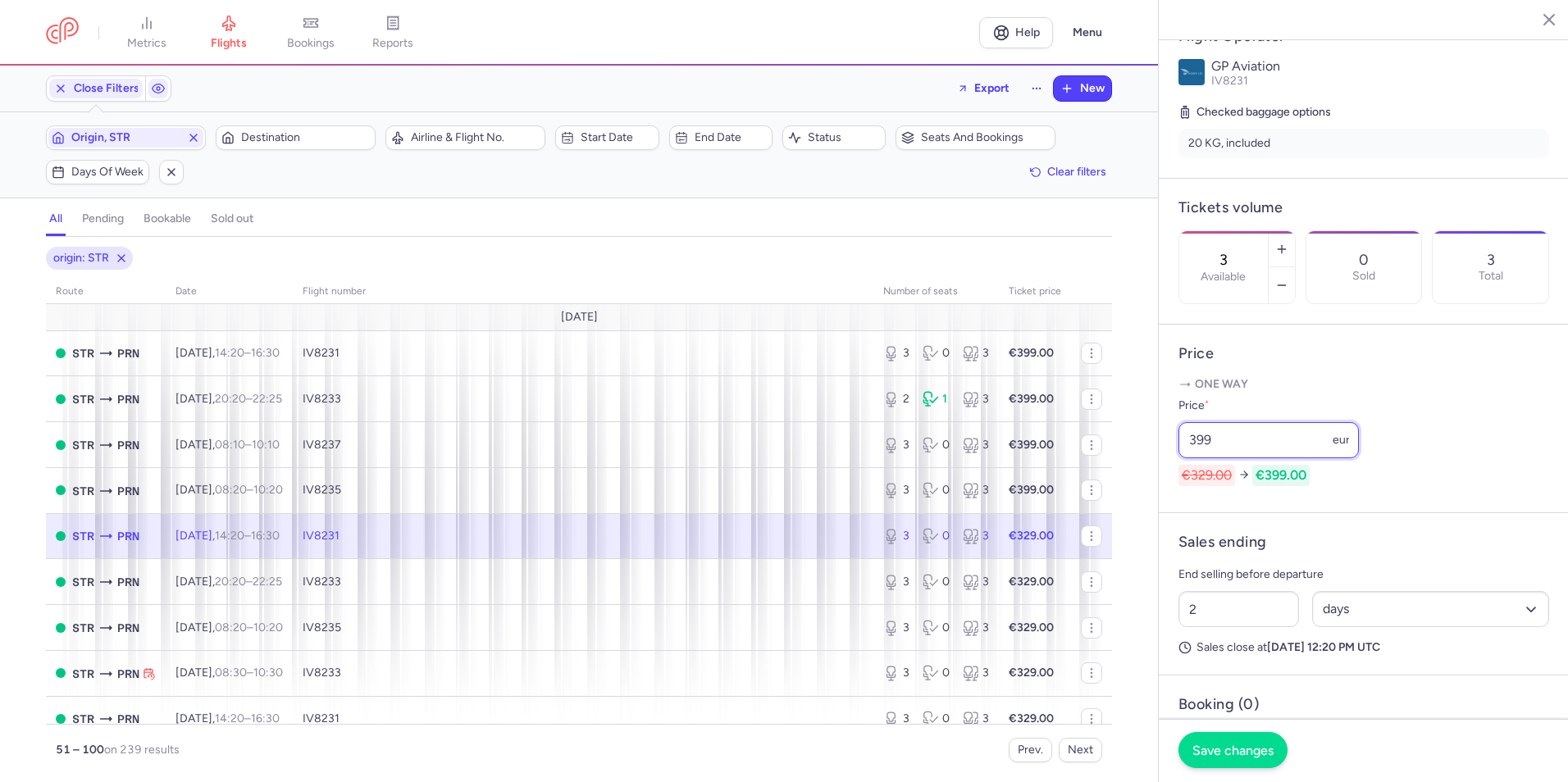 type on "399" 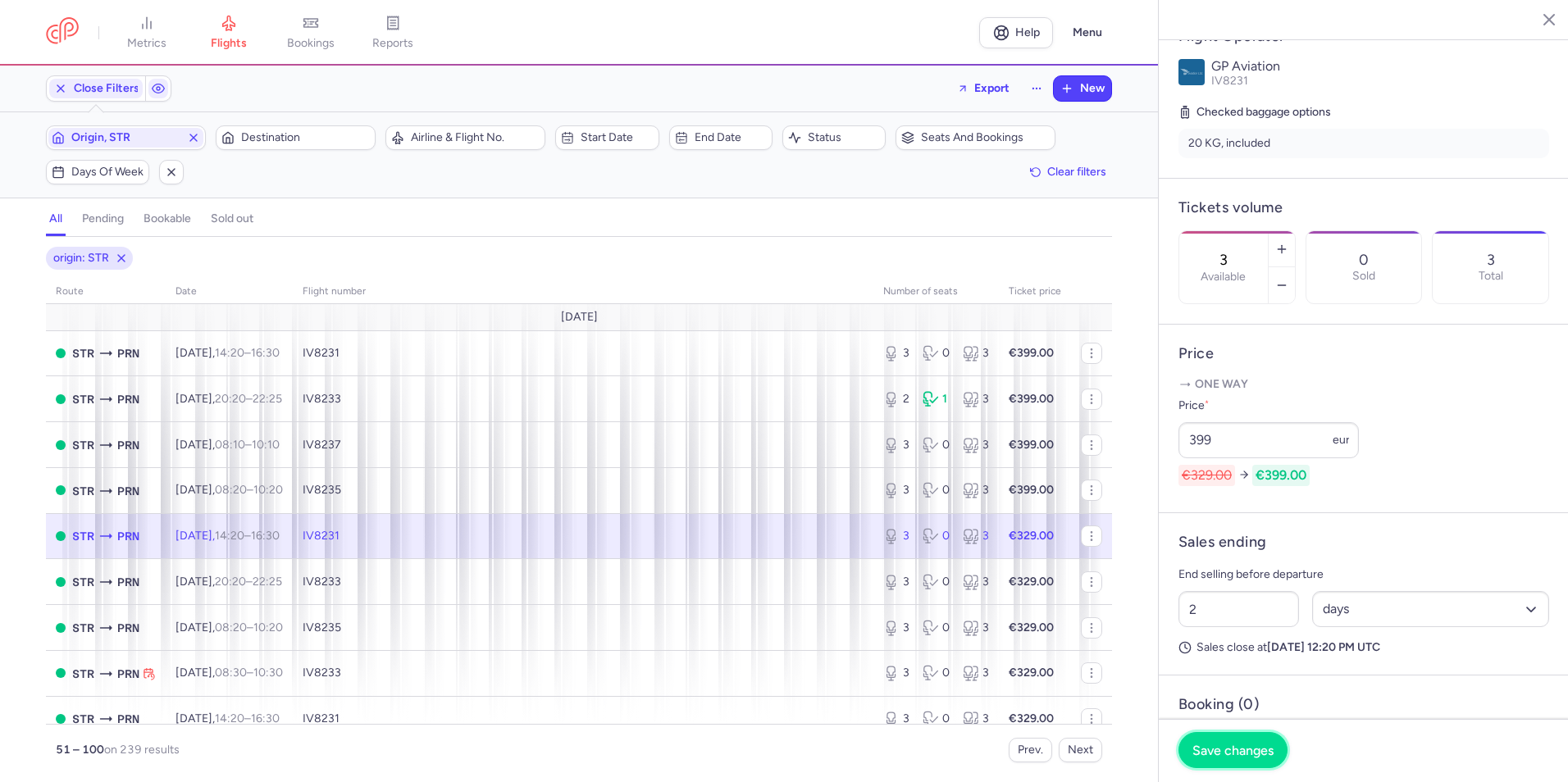 click on "Save changes" at bounding box center (1233, 750) 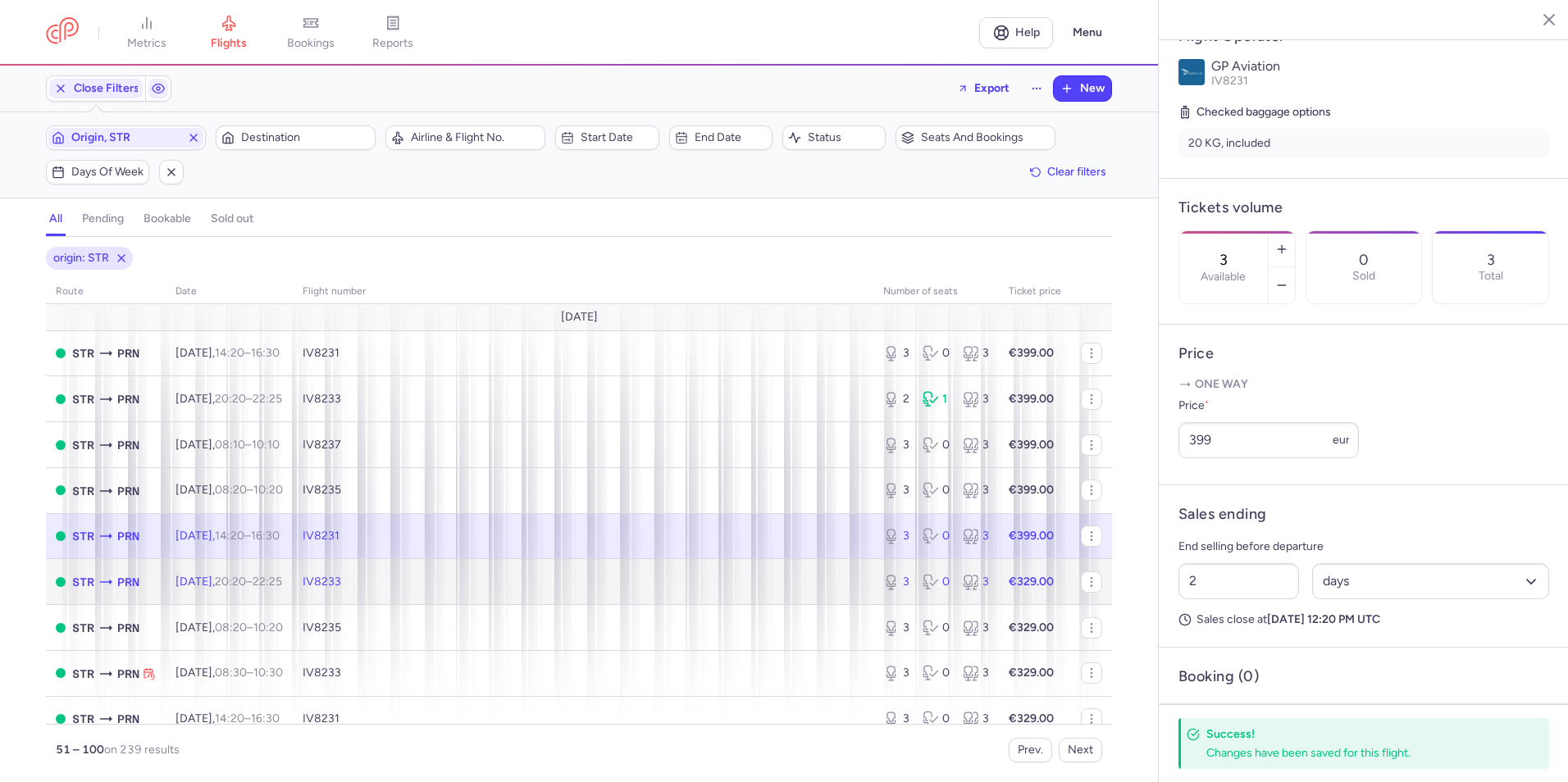 click on "IV8233" 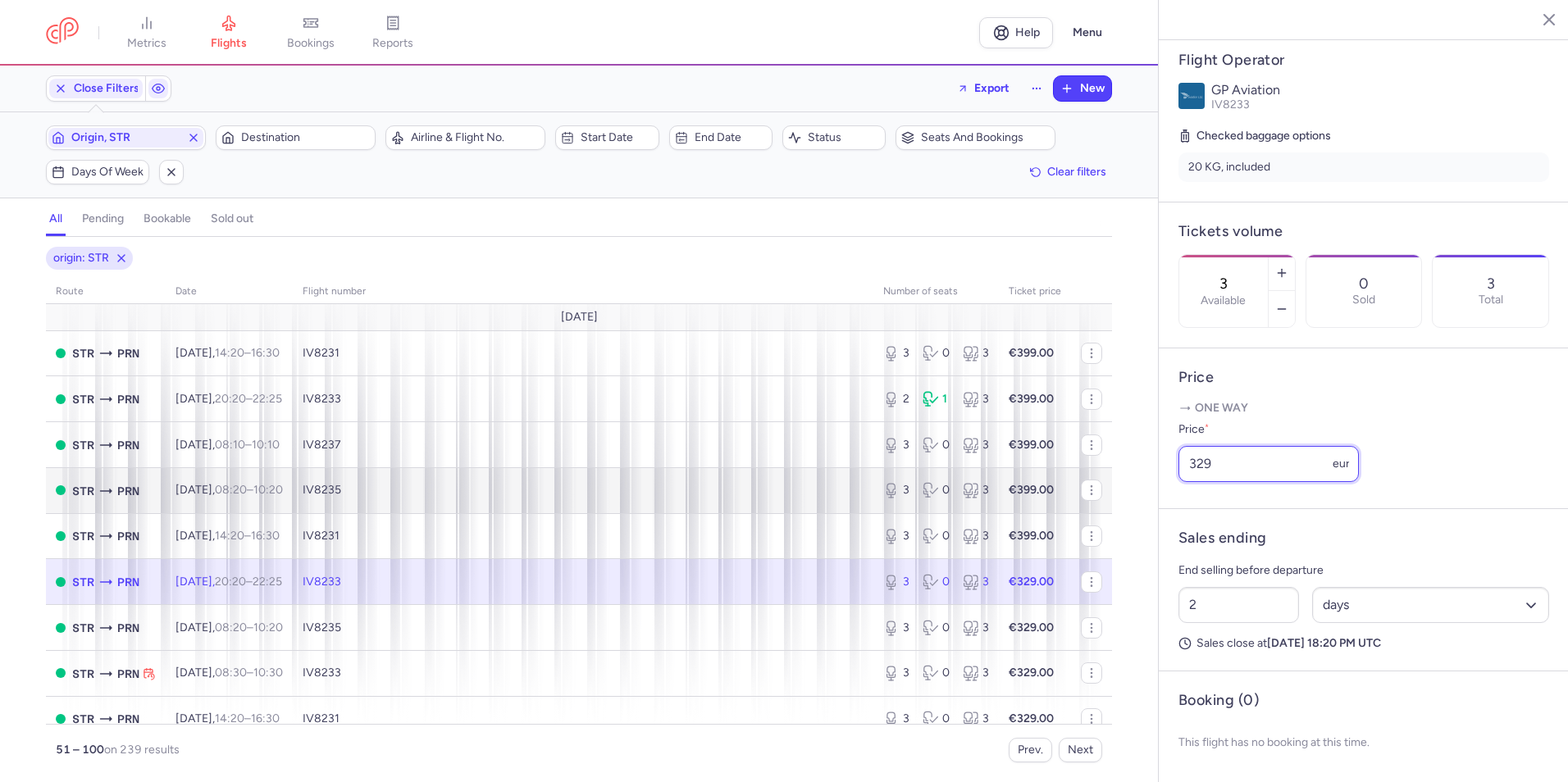 drag, startPoint x: 1238, startPoint y: 490, endPoint x: 1067, endPoint y: 482, distance: 171.18703 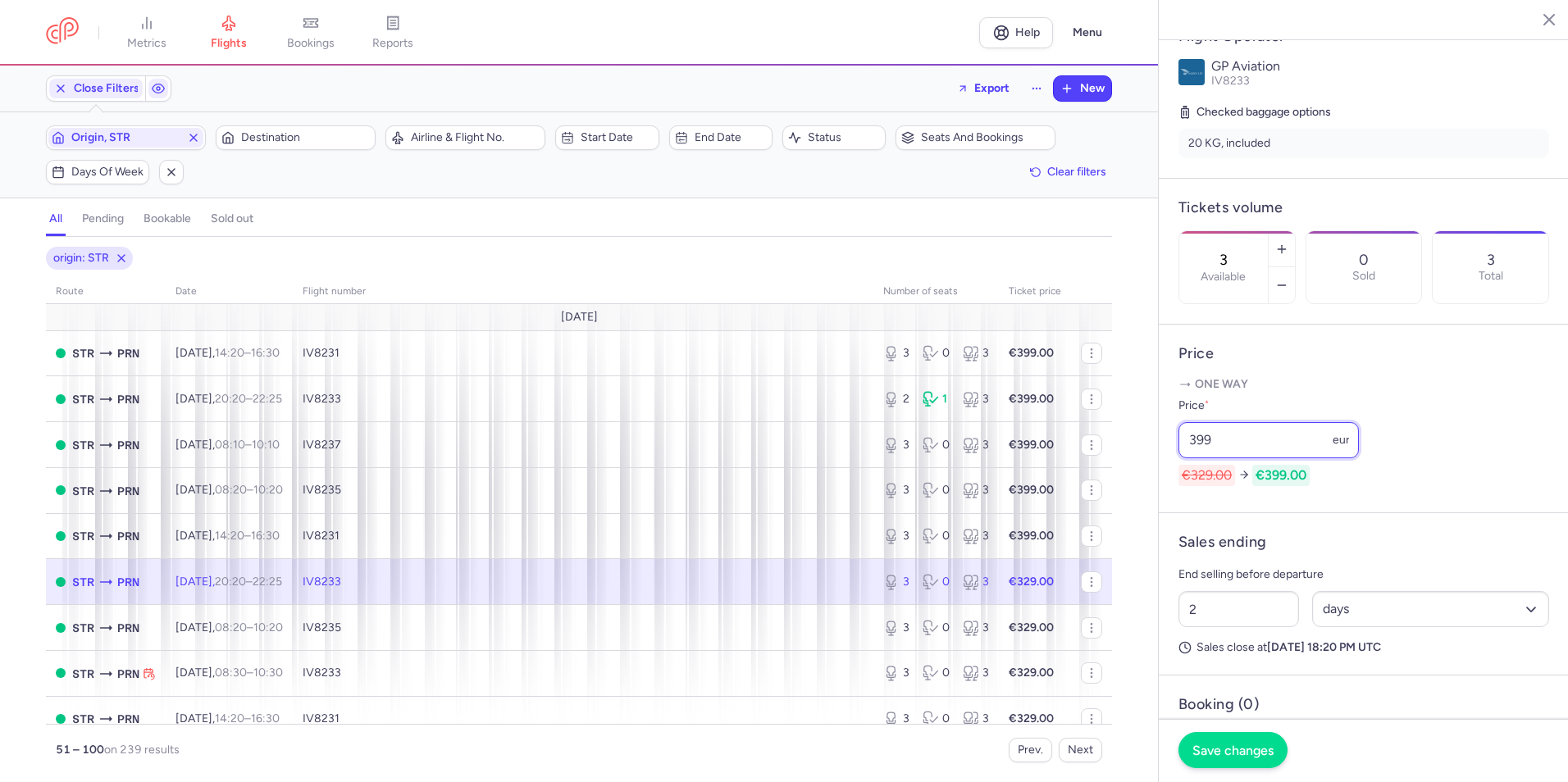 type on "399" 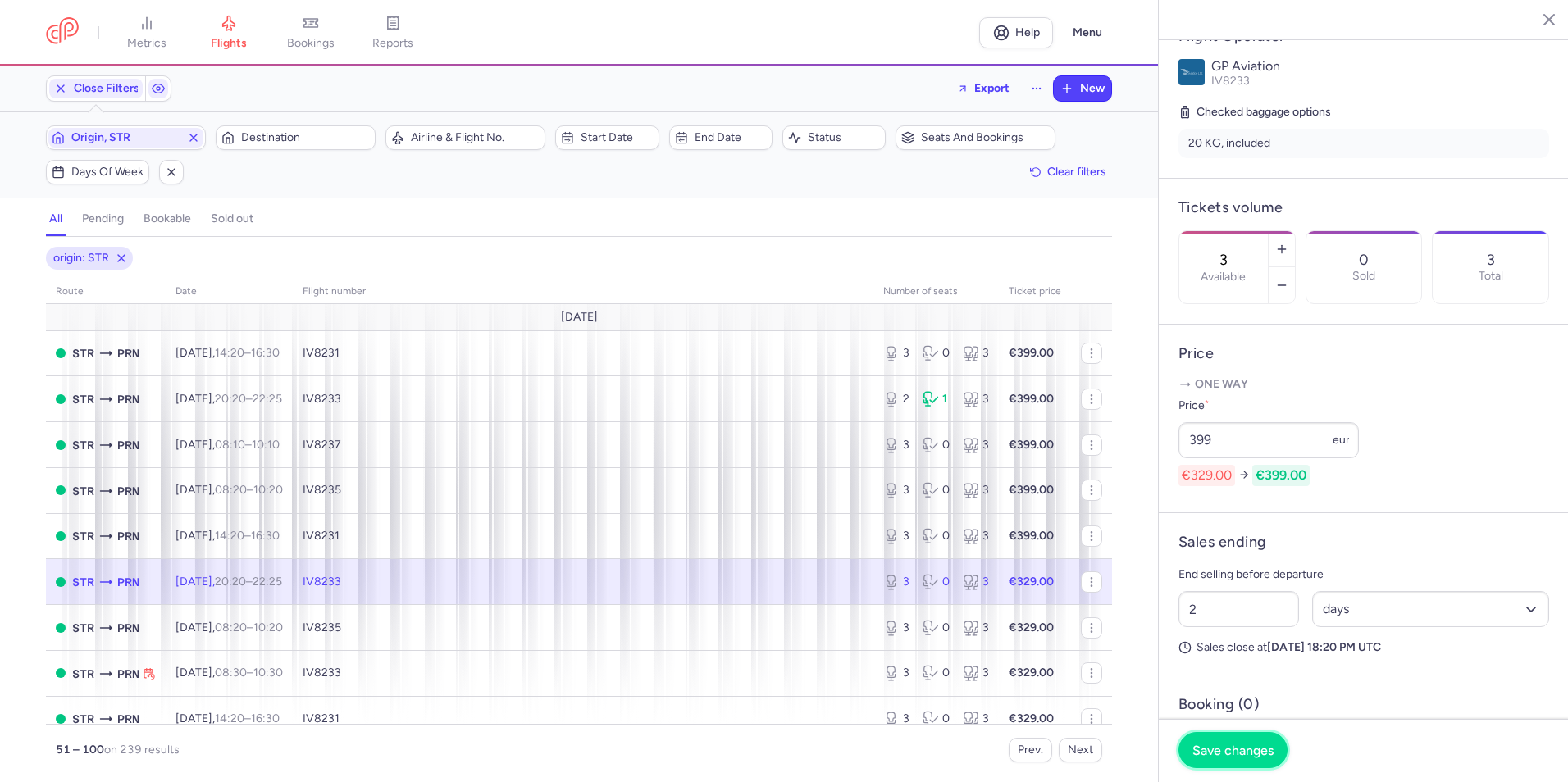 click on "Save changes" at bounding box center [1233, 750] 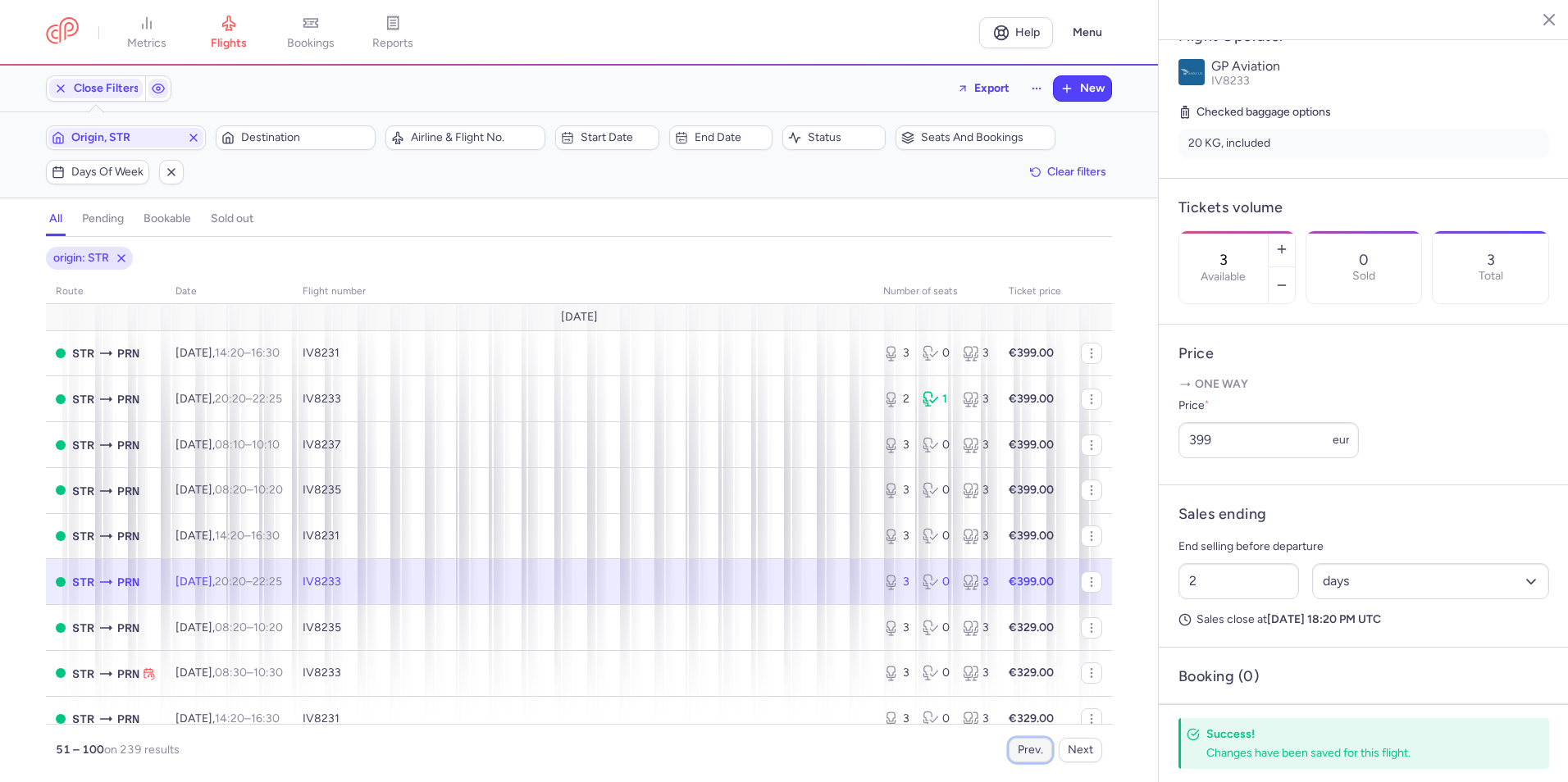 click on "Prev." at bounding box center (1030, 750) 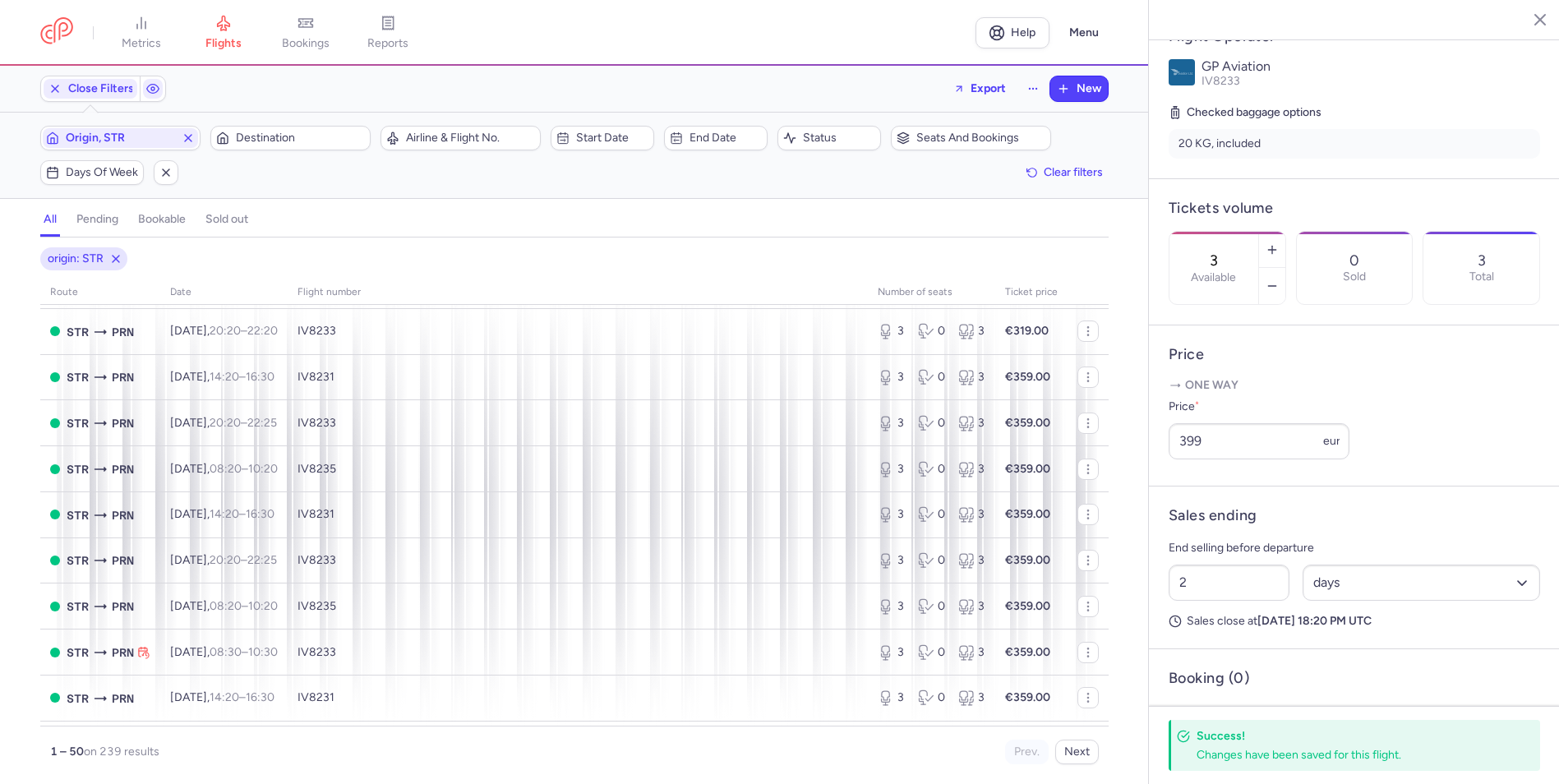 scroll, scrollTop: 1238, scrollLeft: 0, axis: vertical 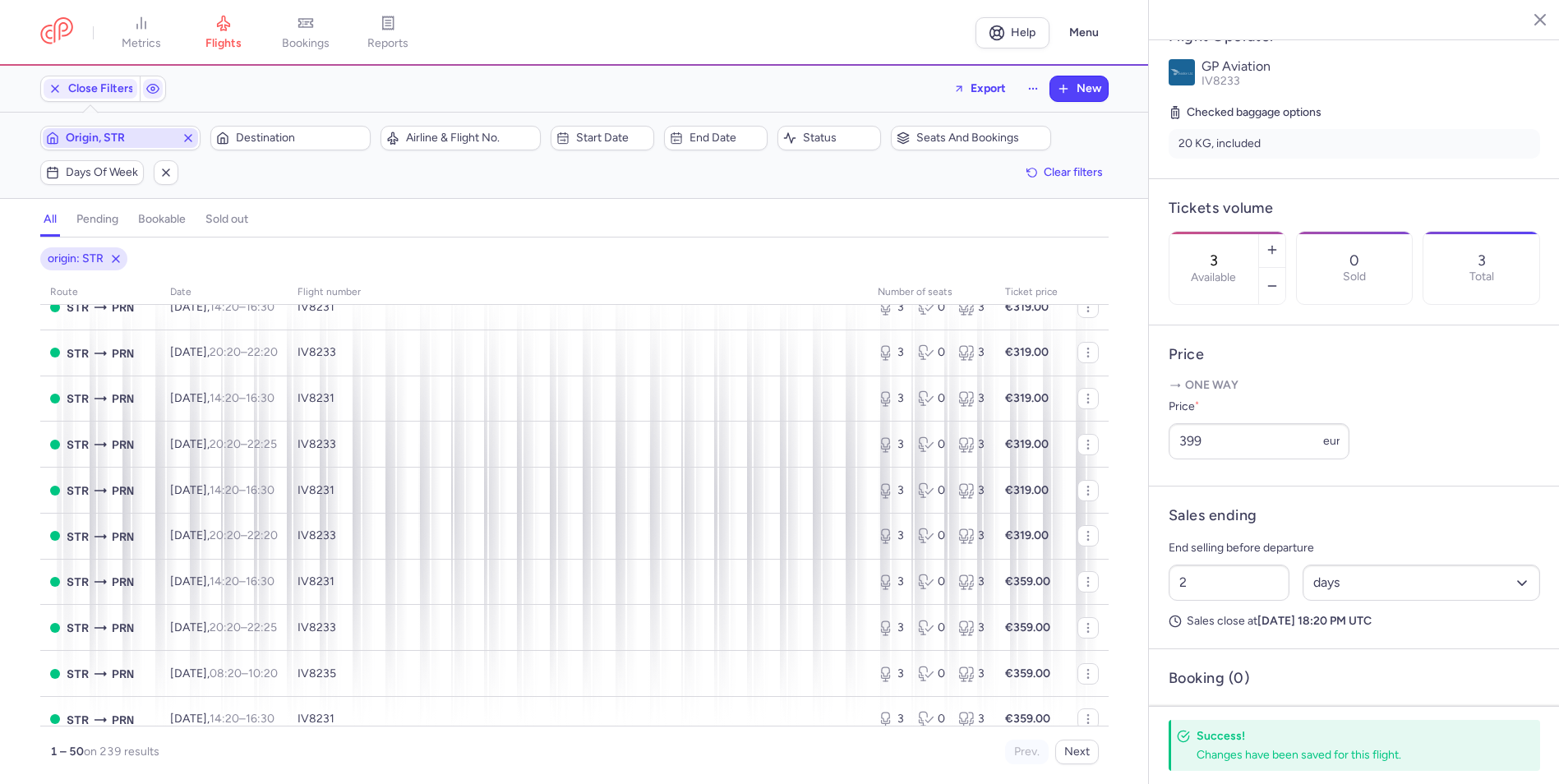 click 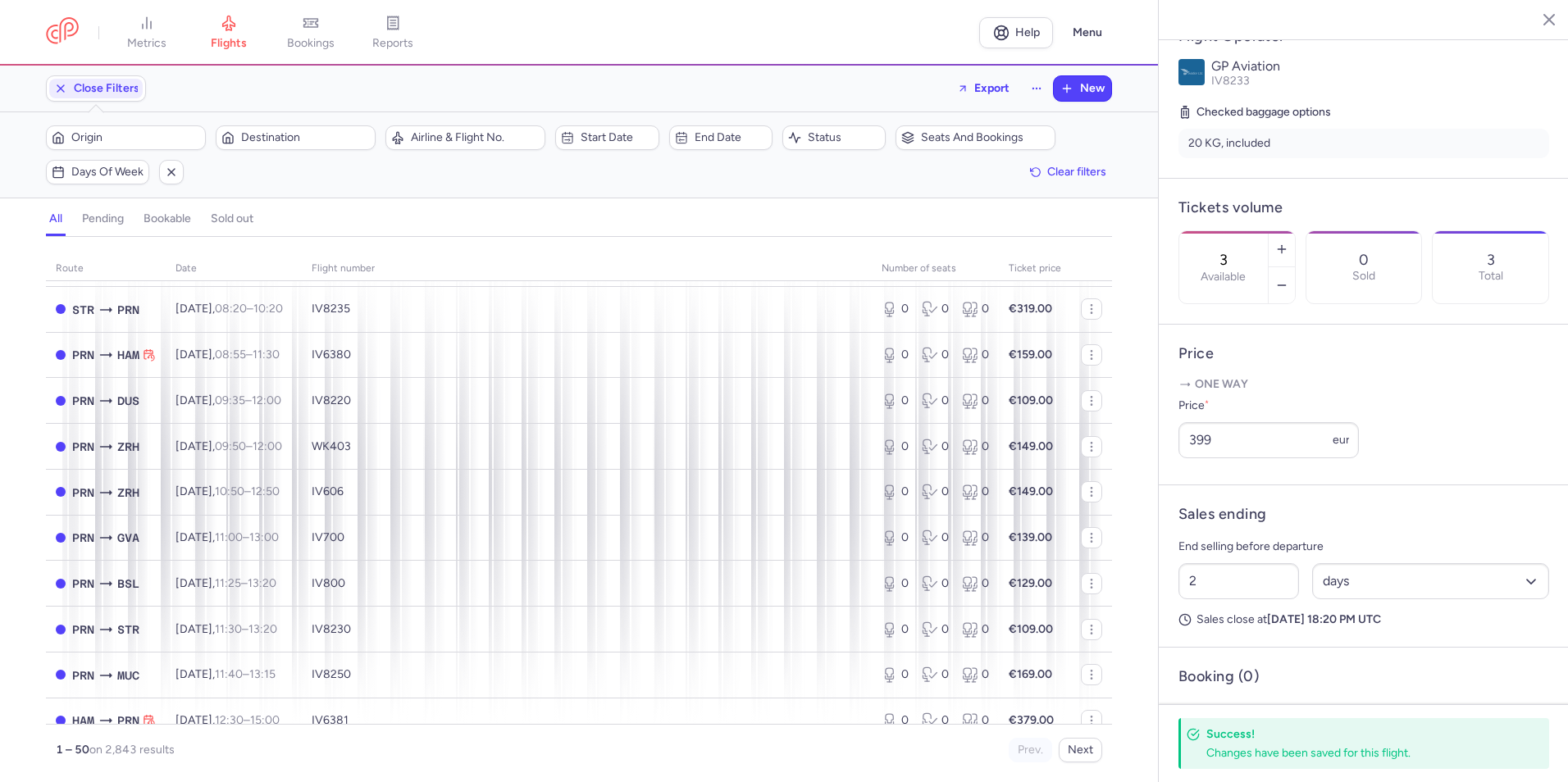 scroll, scrollTop: 1868, scrollLeft: 0, axis: vertical 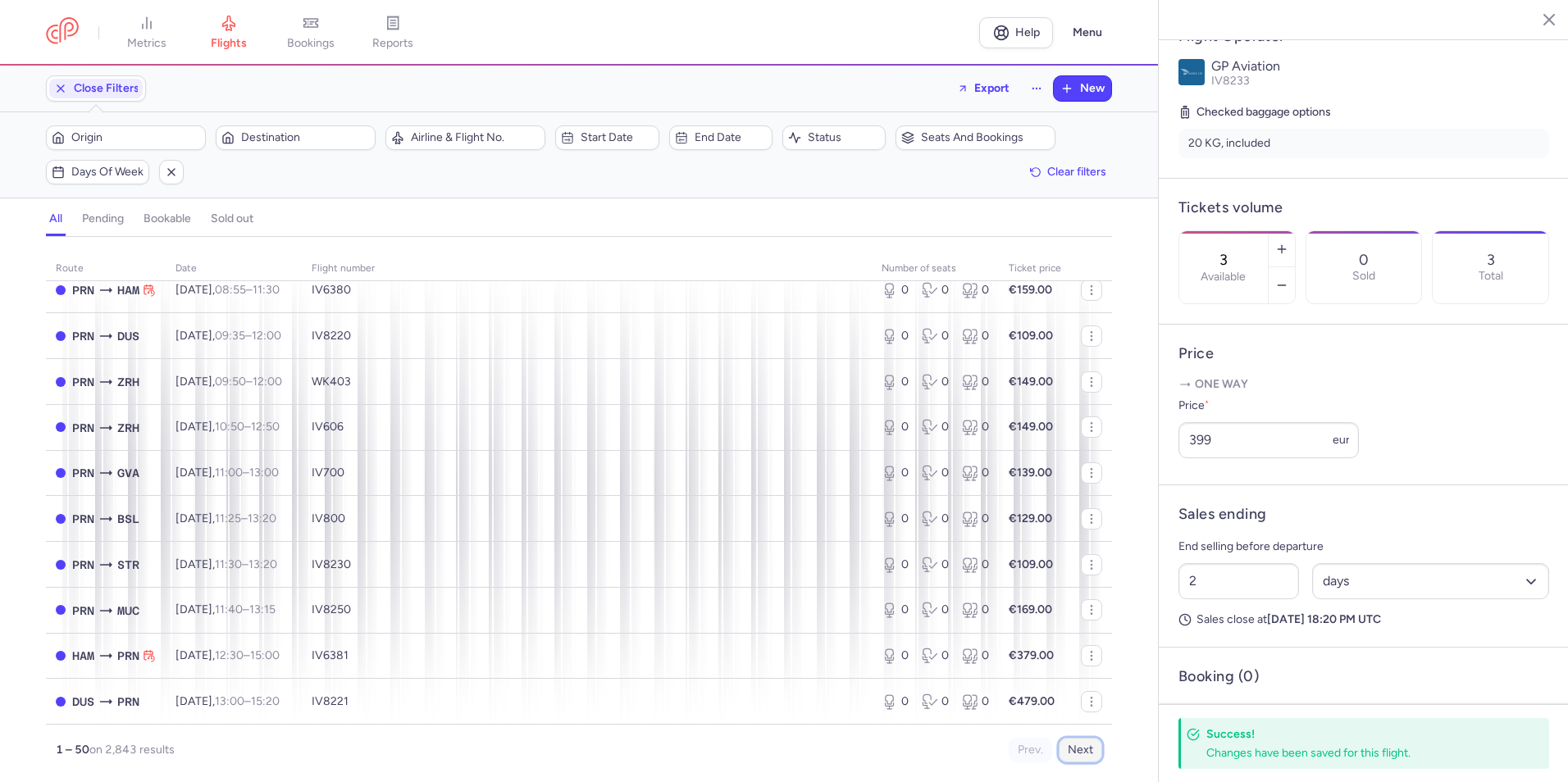 click on "Next" at bounding box center [1080, 750] 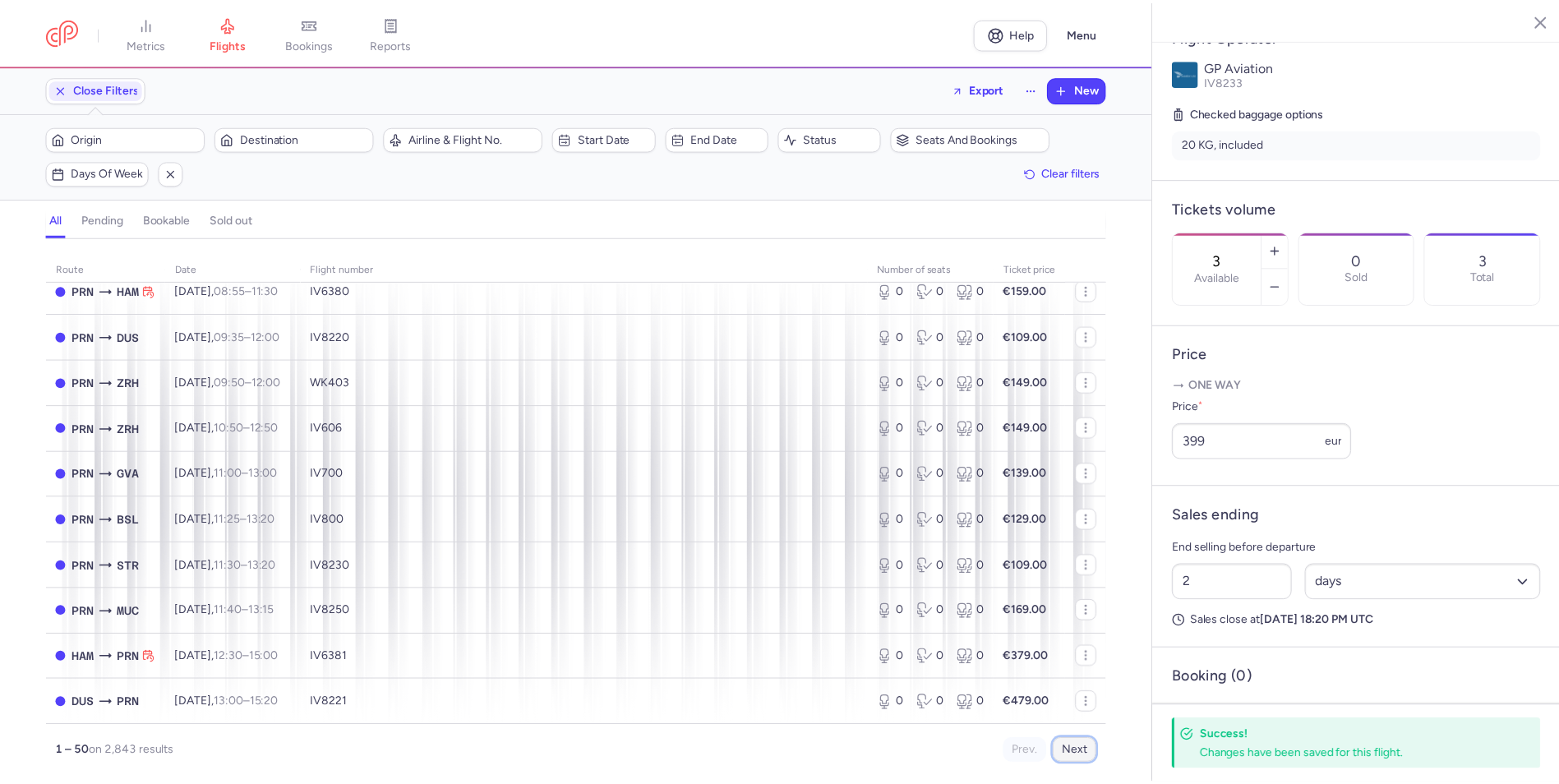 scroll, scrollTop: 0, scrollLeft: 0, axis: both 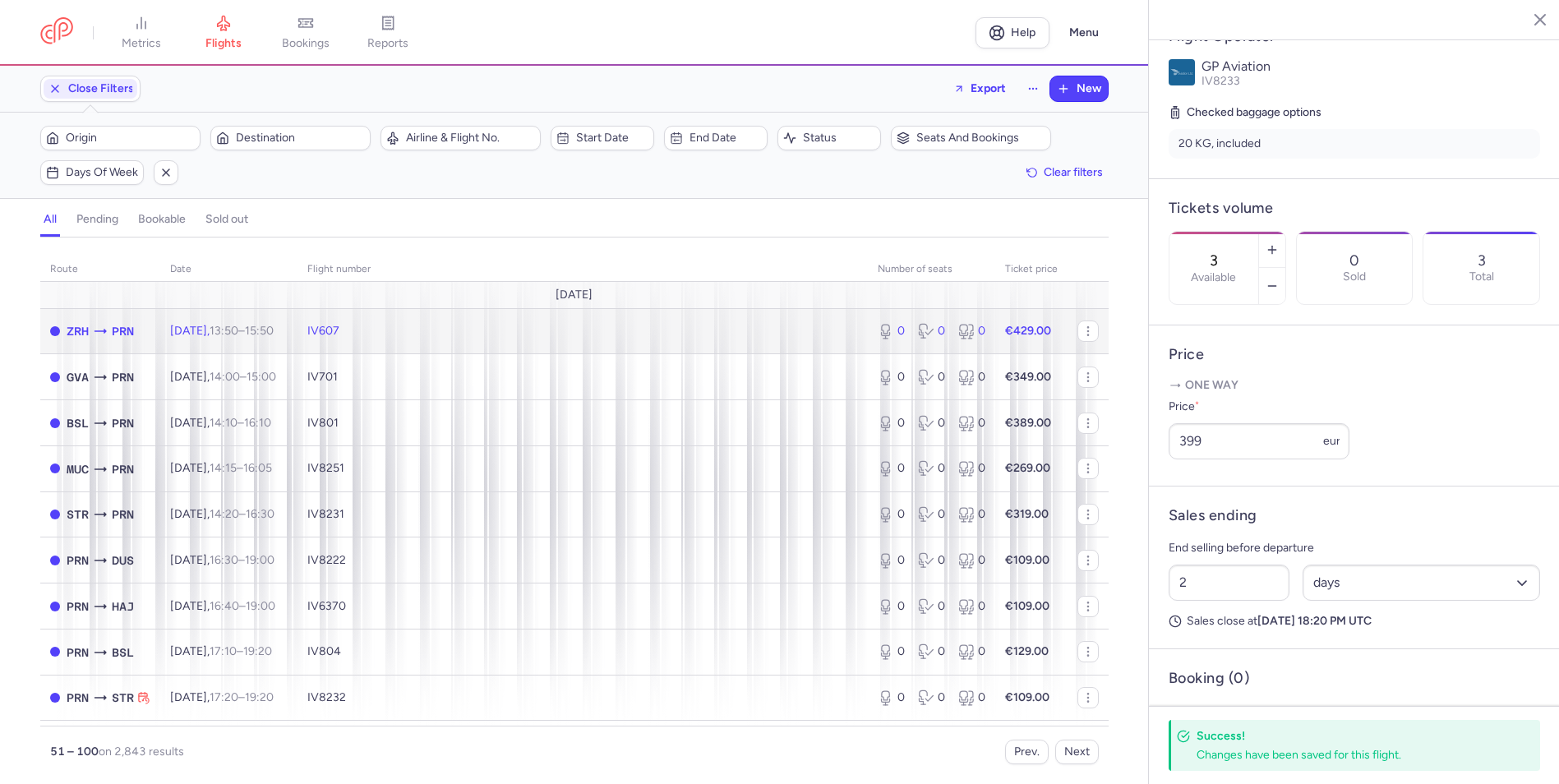 click on "IV607" 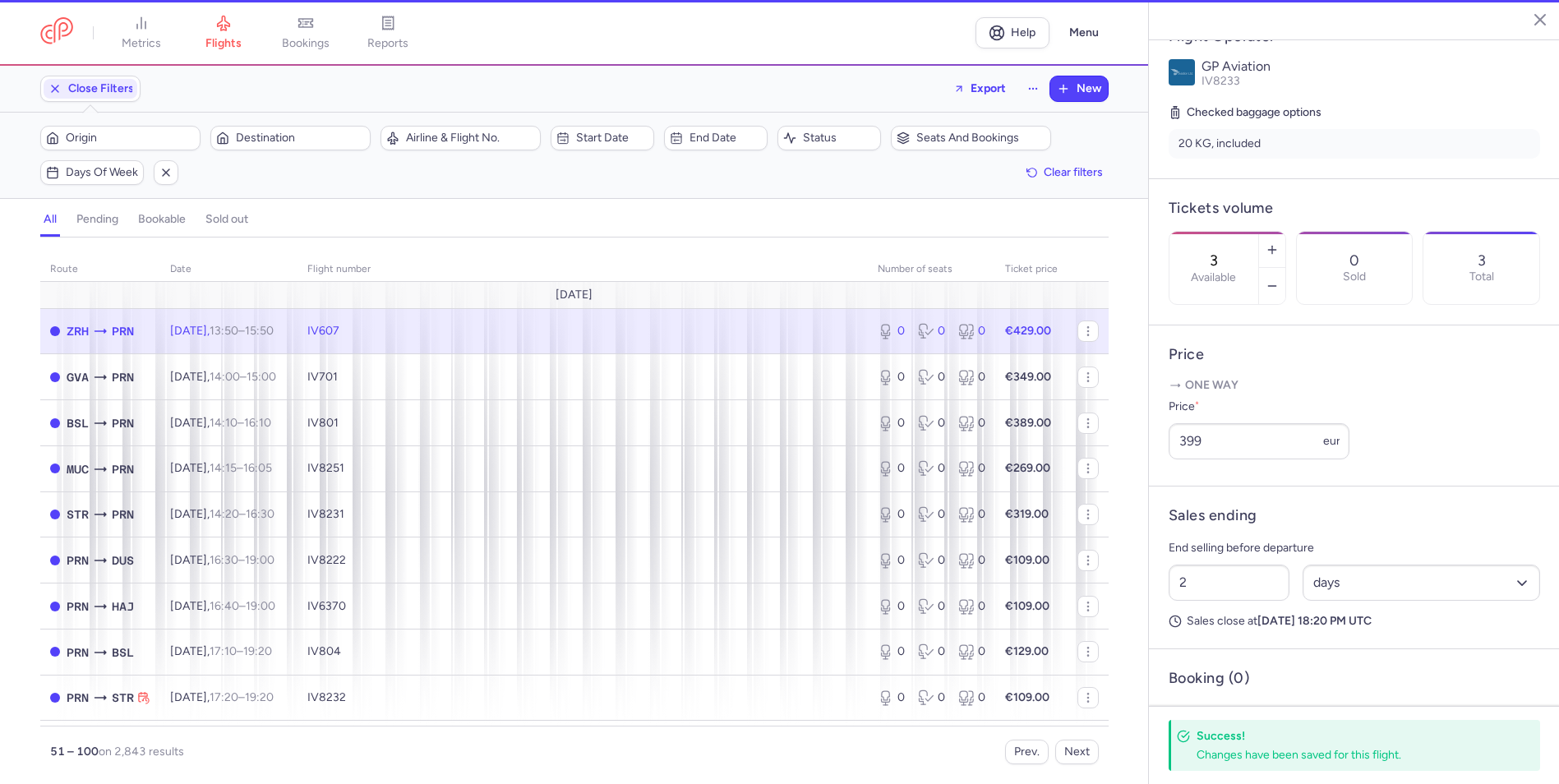 type on "0" 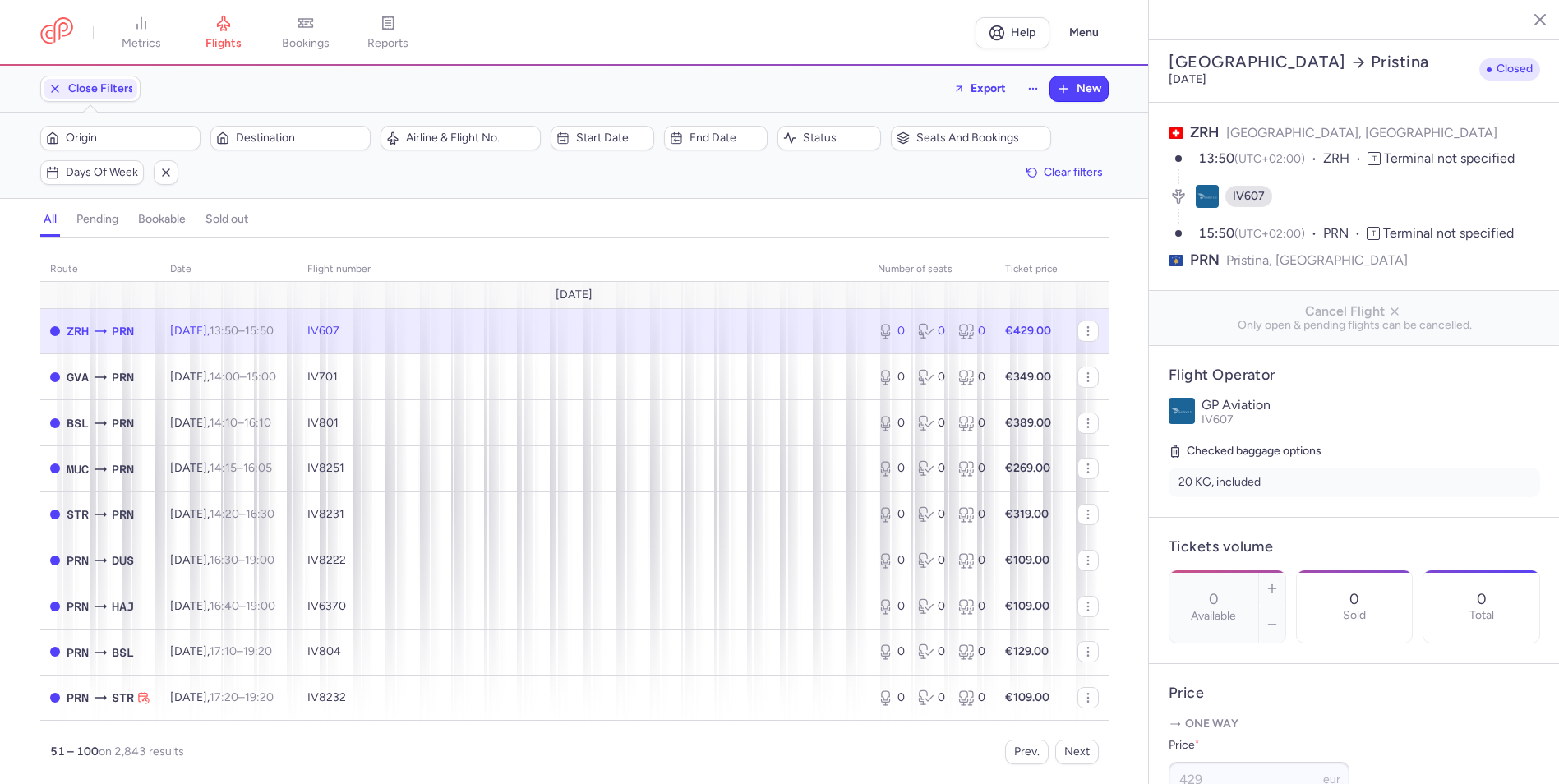 scroll, scrollTop: 0, scrollLeft: 0, axis: both 